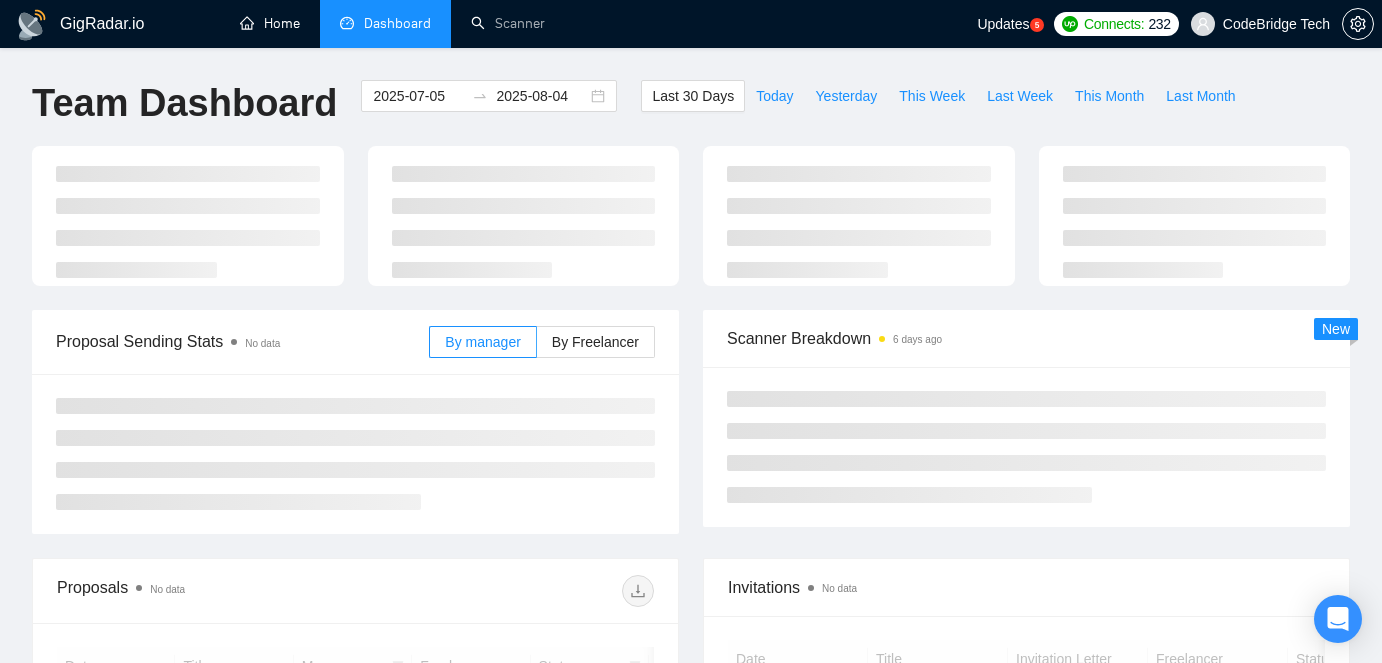 scroll, scrollTop: 0, scrollLeft: 0, axis: both 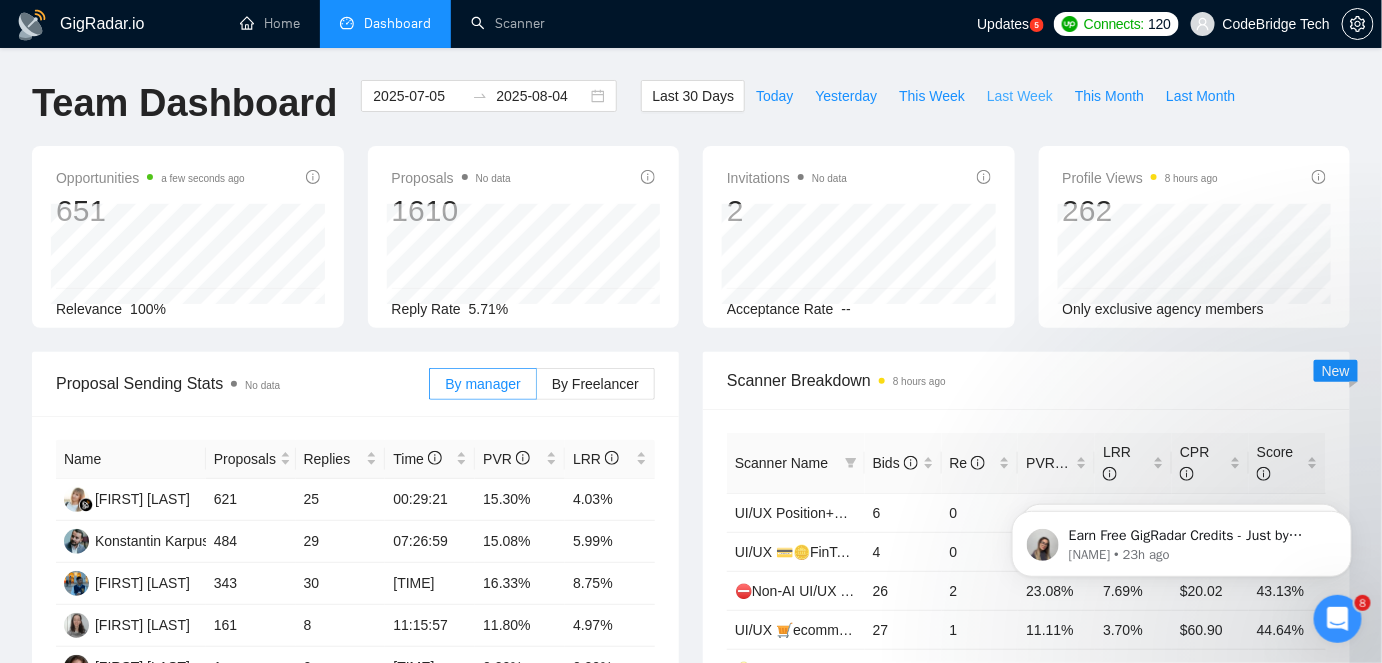 click on "Last Week" at bounding box center [1020, 96] 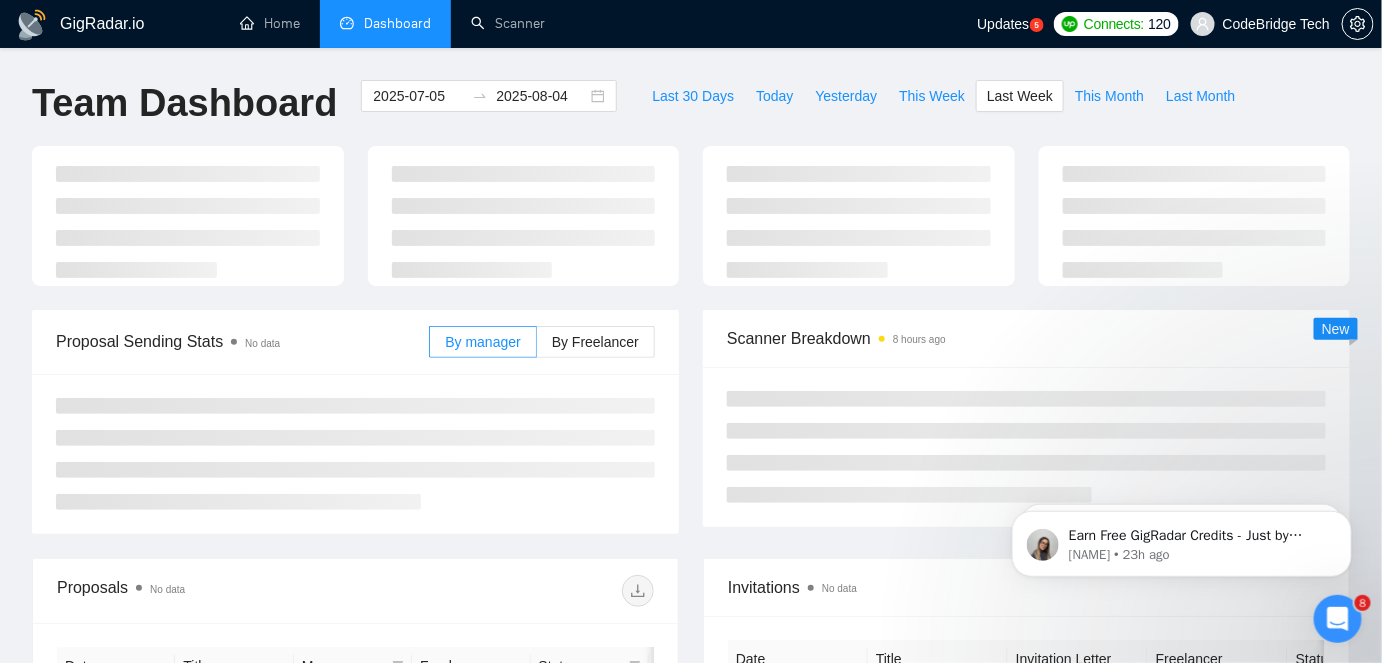 type on "2025-07-28" 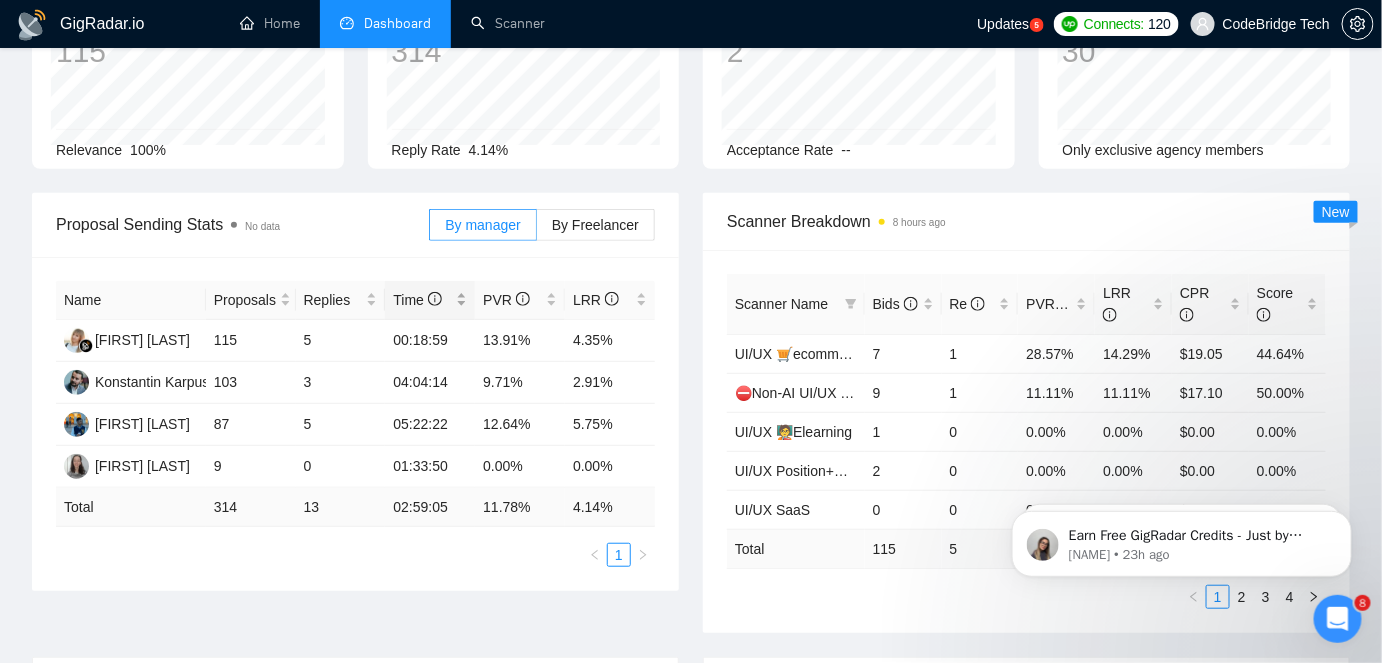 scroll, scrollTop: 0, scrollLeft: 0, axis: both 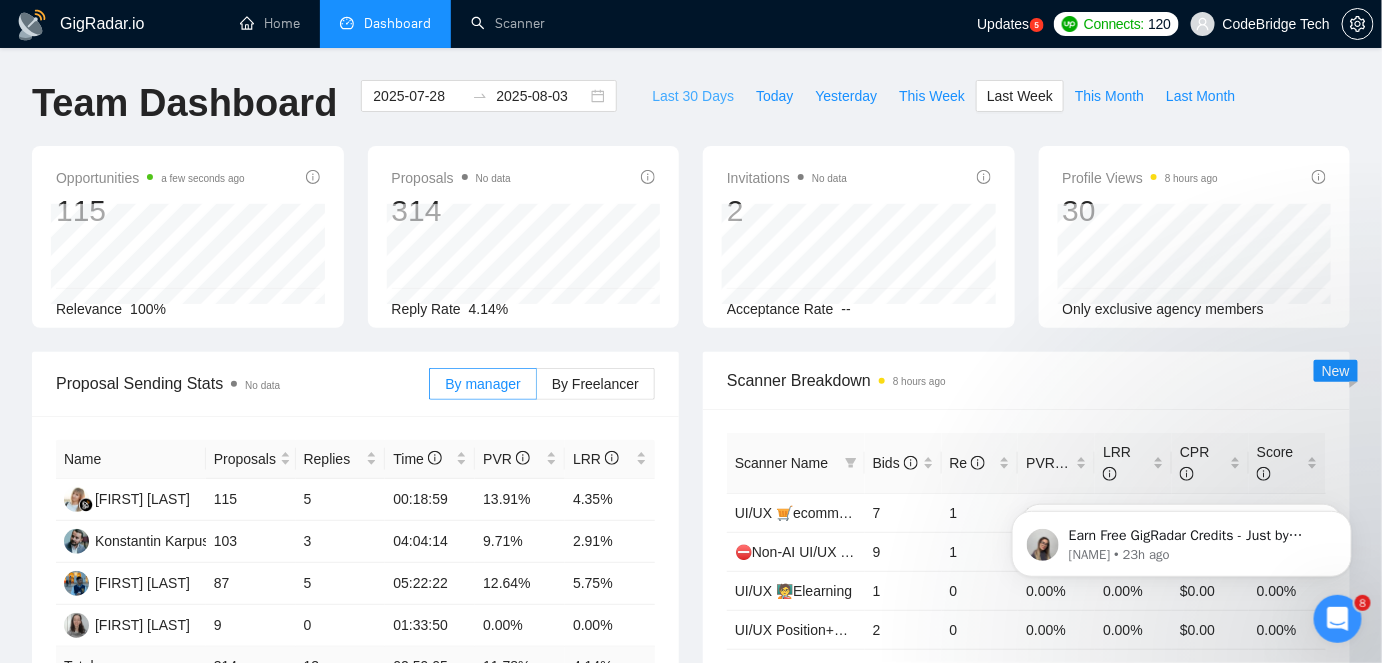 click on "Last 30 Days" at bounding box center (693, 96) 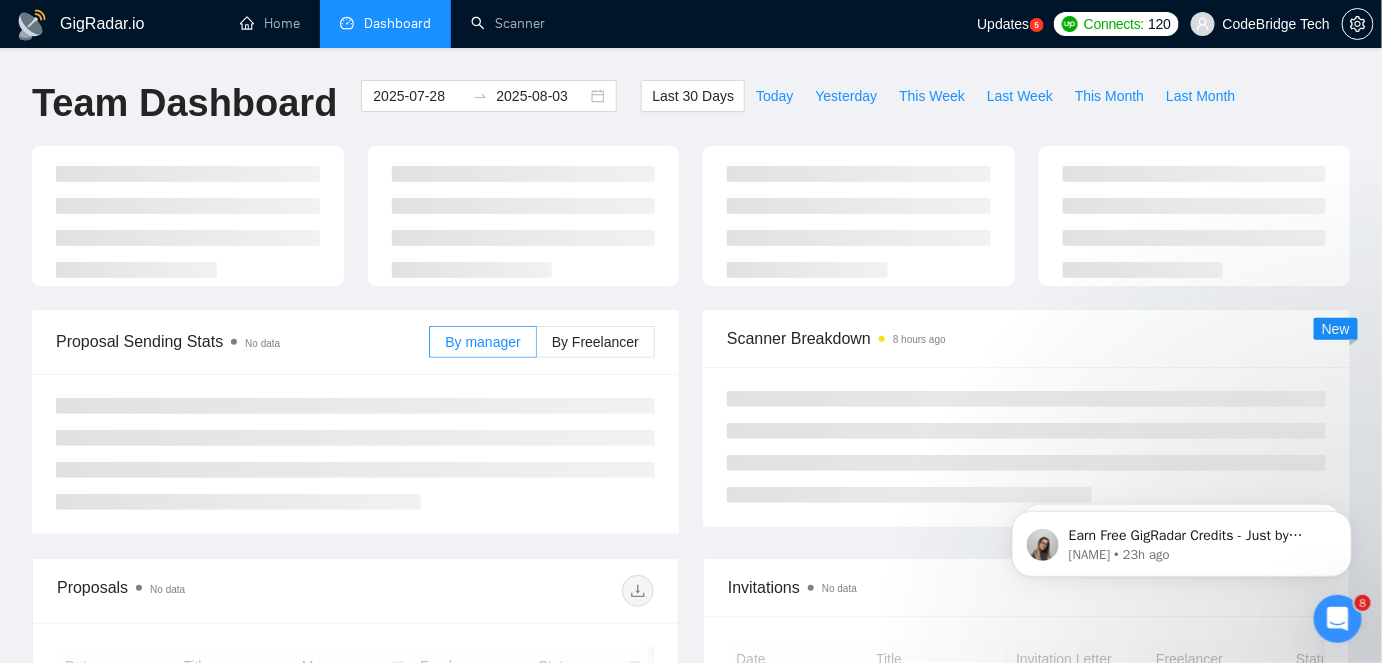 type on "2025-07-05" 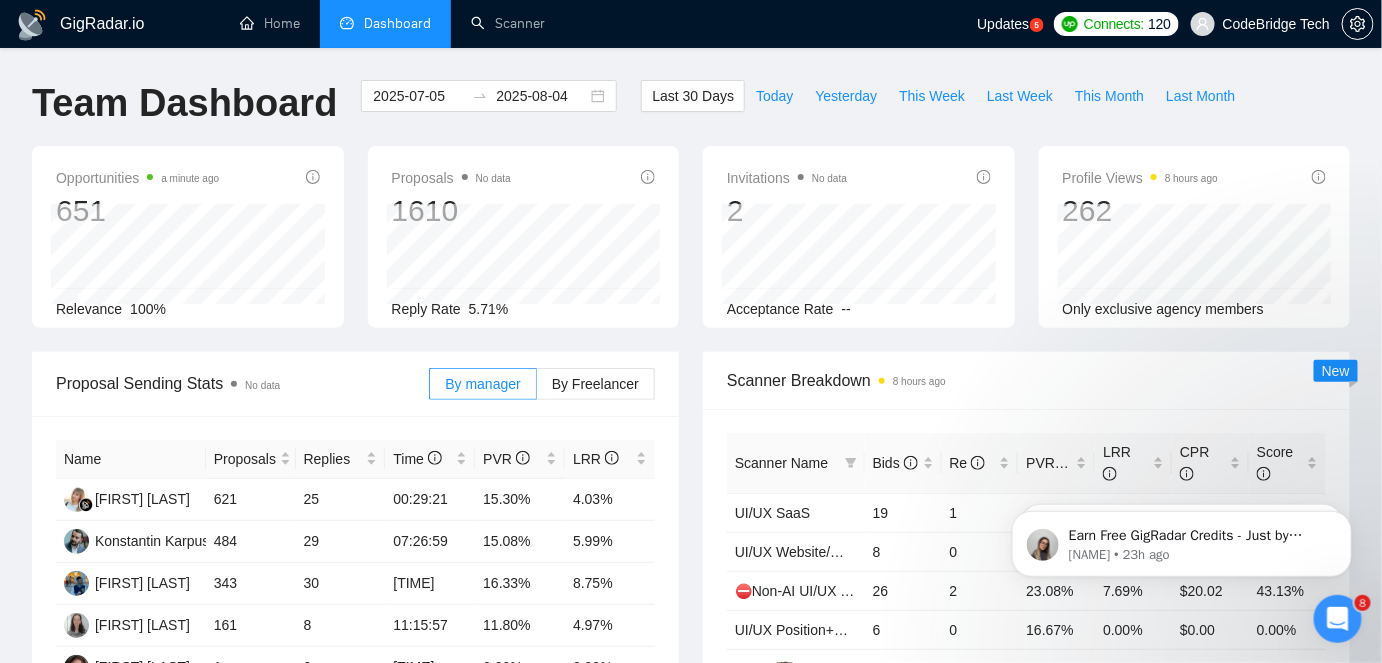 click at bounding box center (1337, 618) 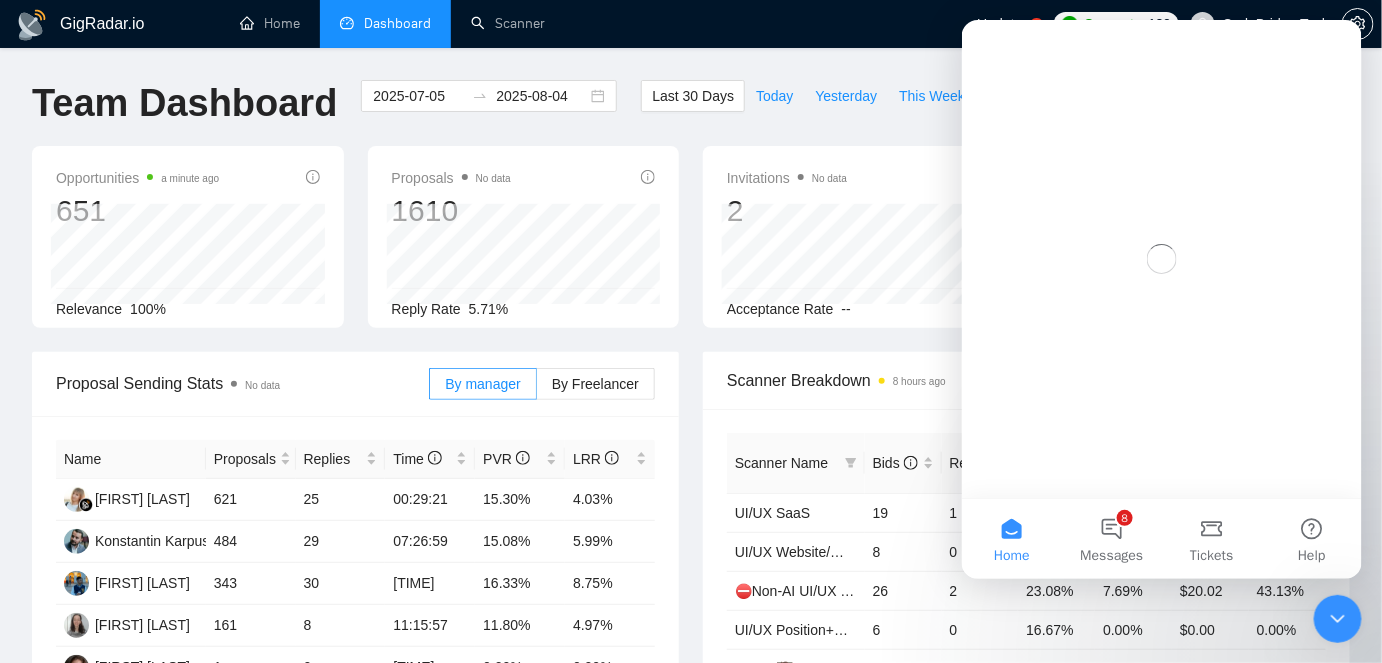 scroll, scrollTop: 0, scrollLeft: 0, axis: both 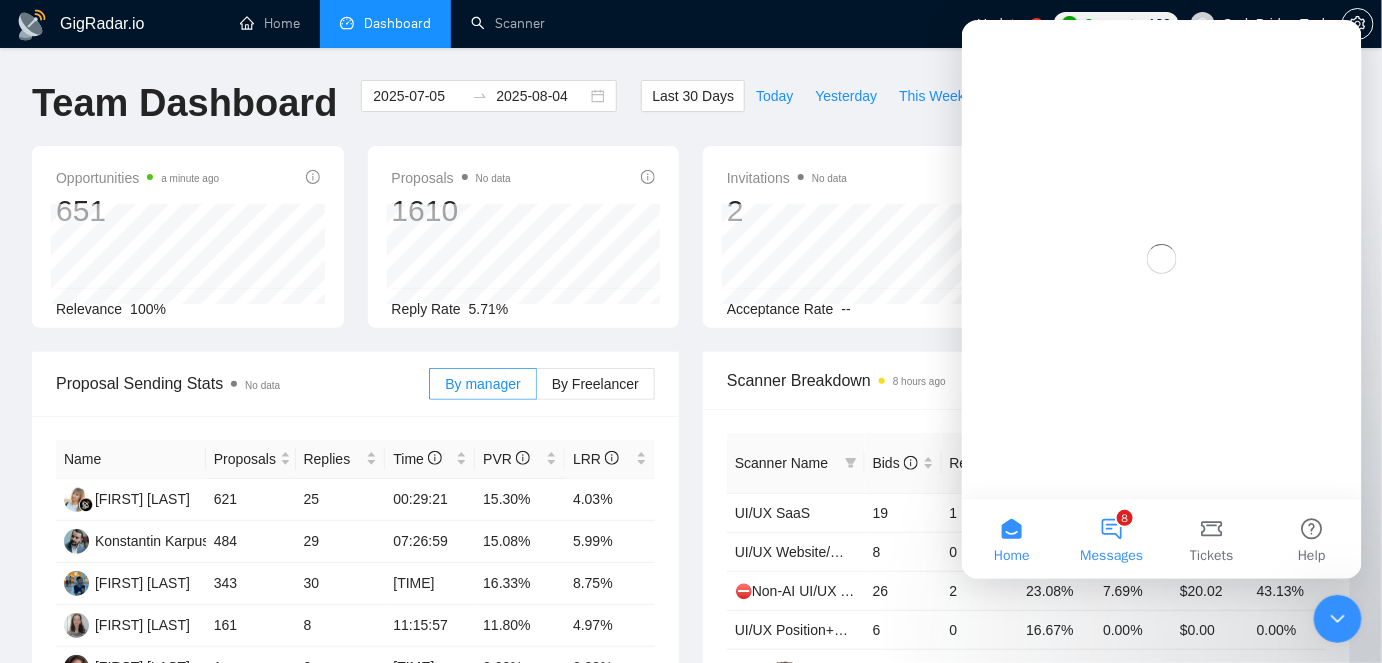 click on "8 Messages" at bounding box center (1111, 538) 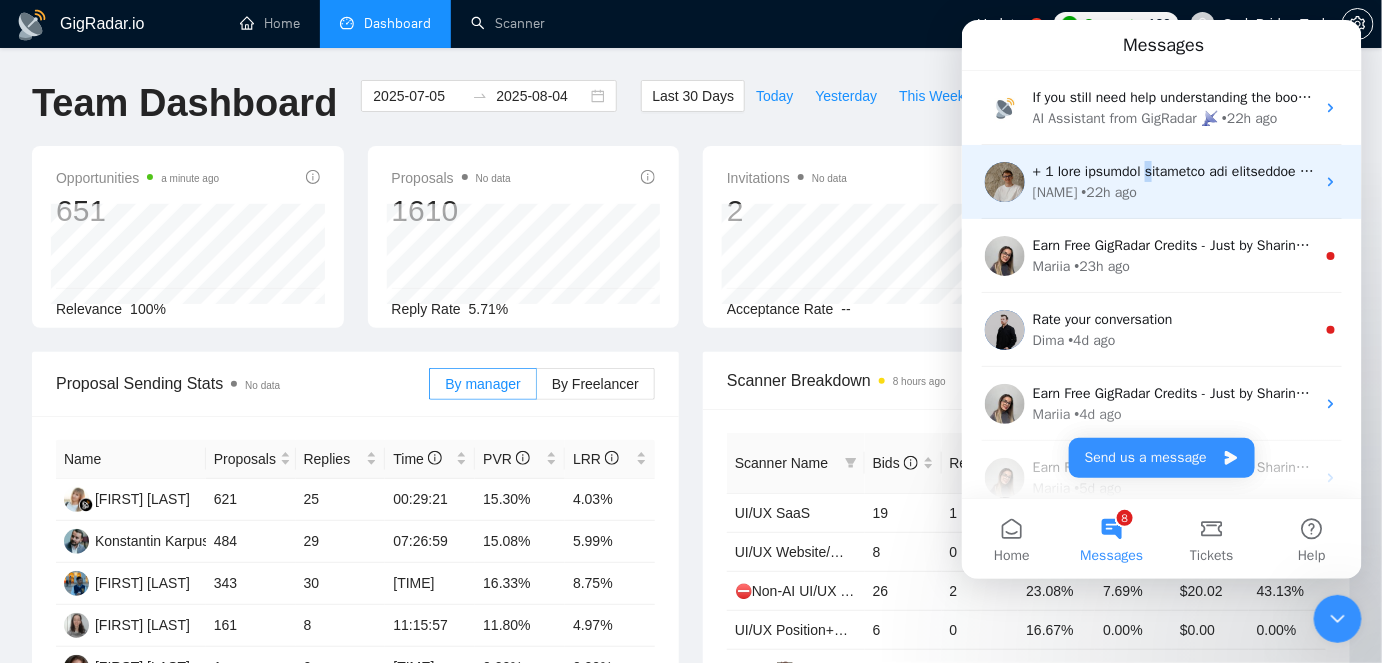 click at bounding box center [4459, 170] 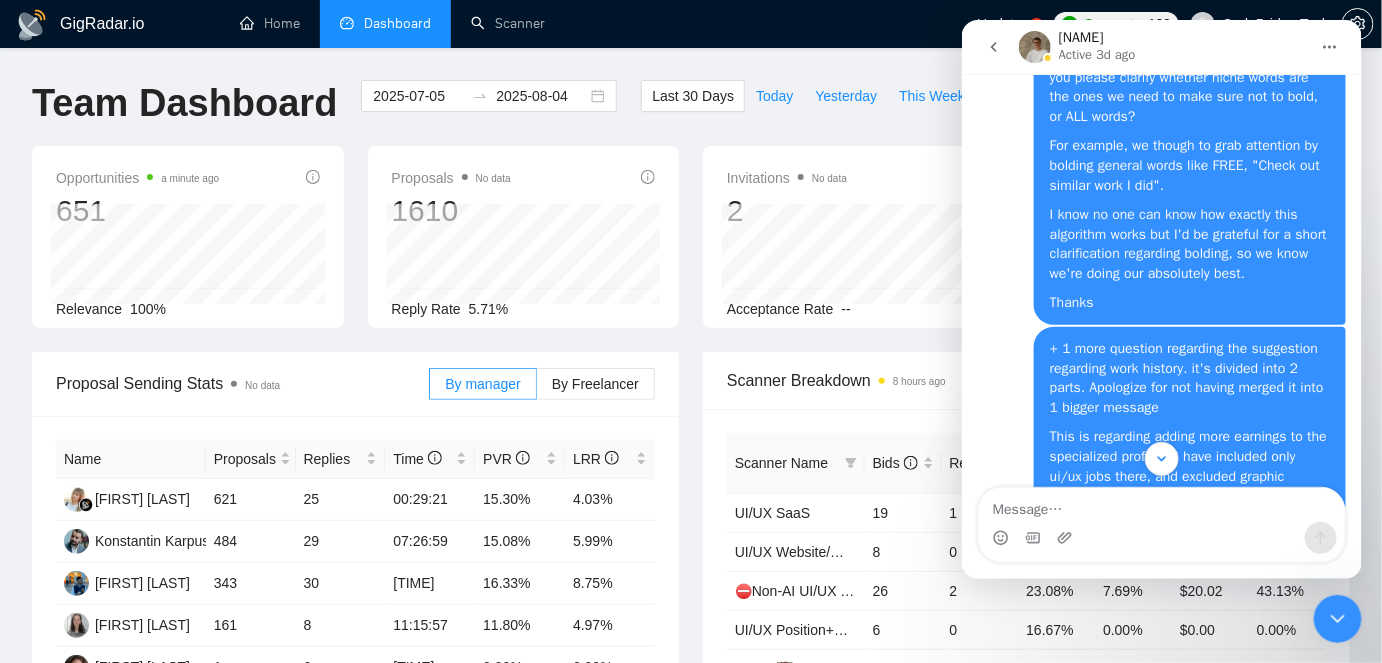 scroll, scrollTop: 8560, scrollLeft: 0, axis: vertical 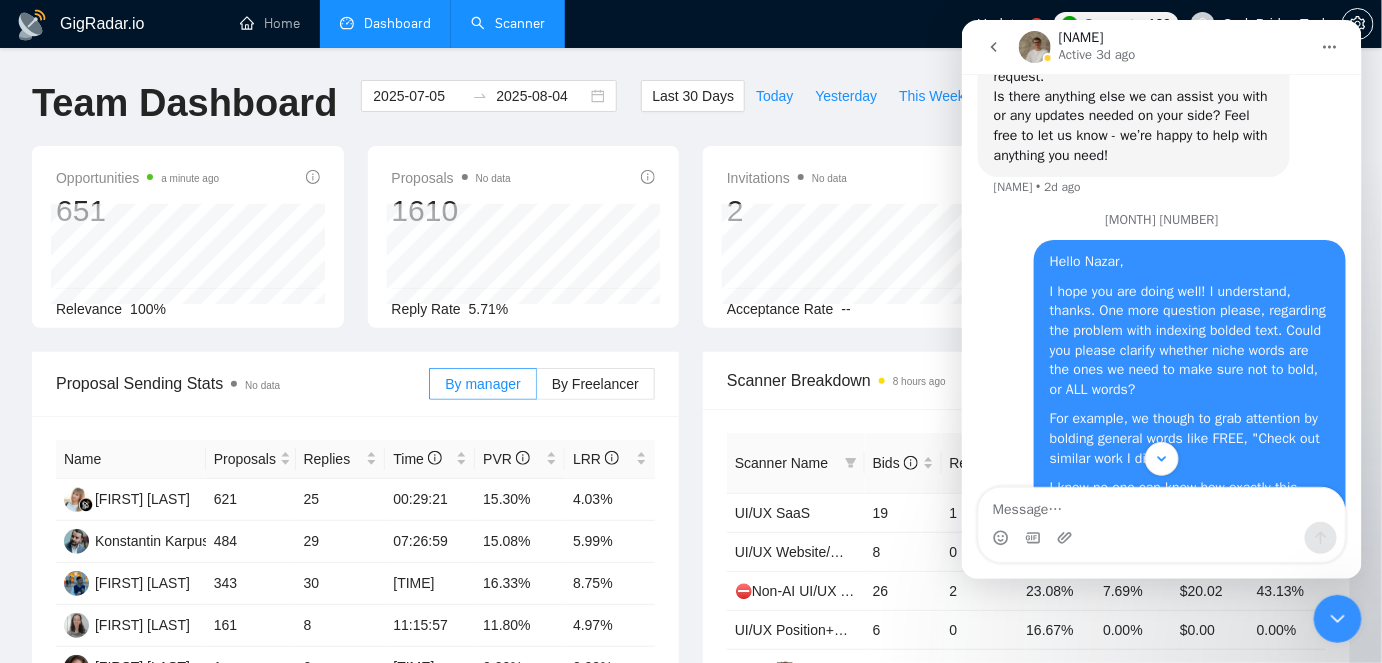 click on "Scanner" at bounding box center (508, 23) 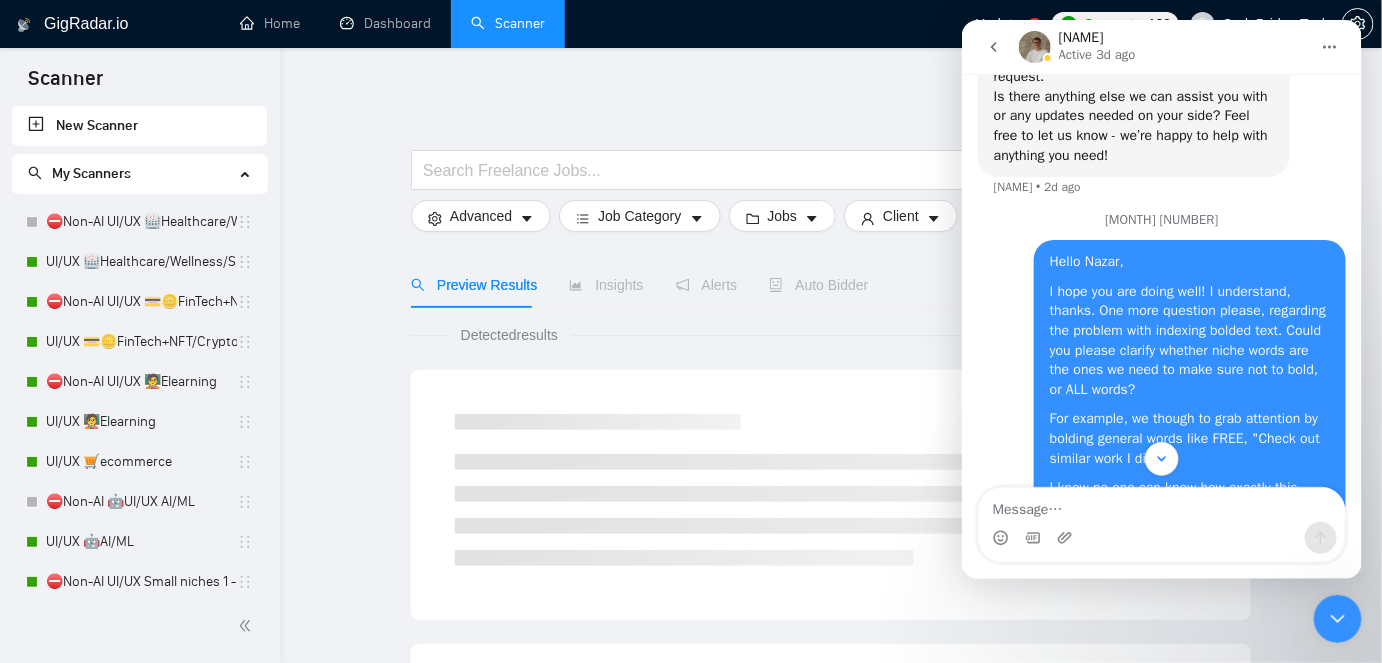 click 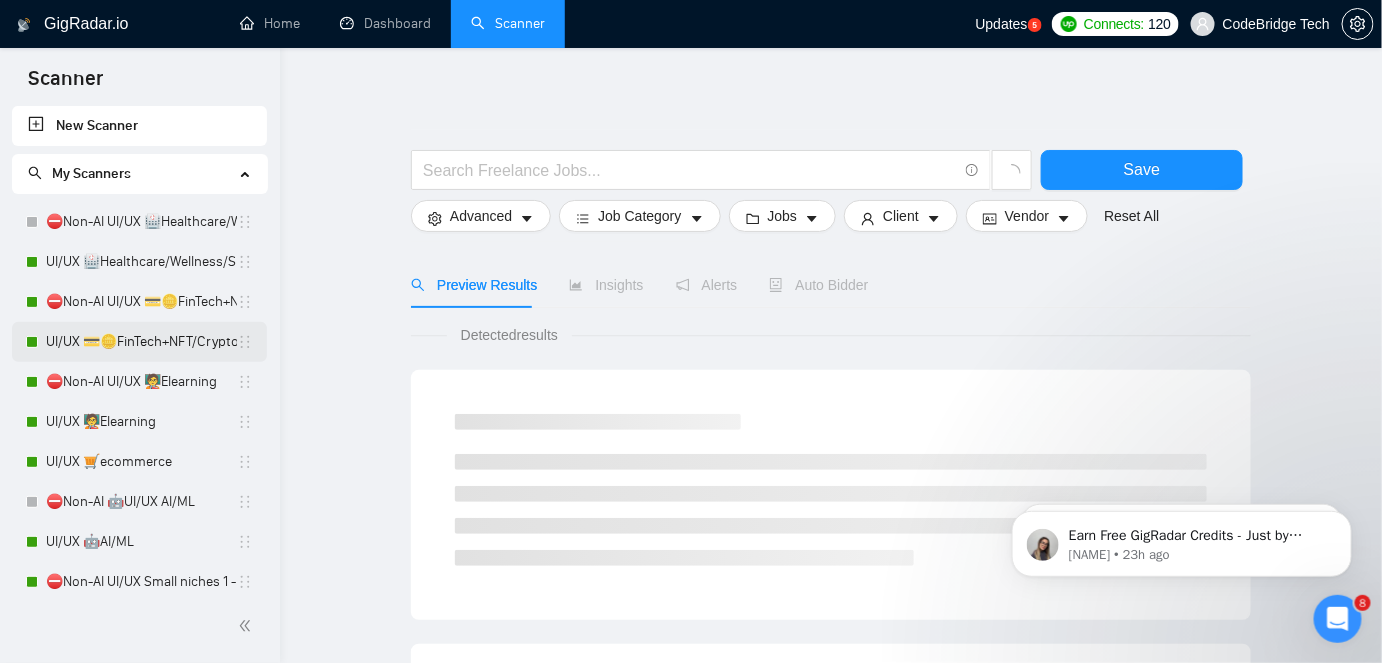 scroll, scrollTop: 0, scrollLeft: 0, axis: both 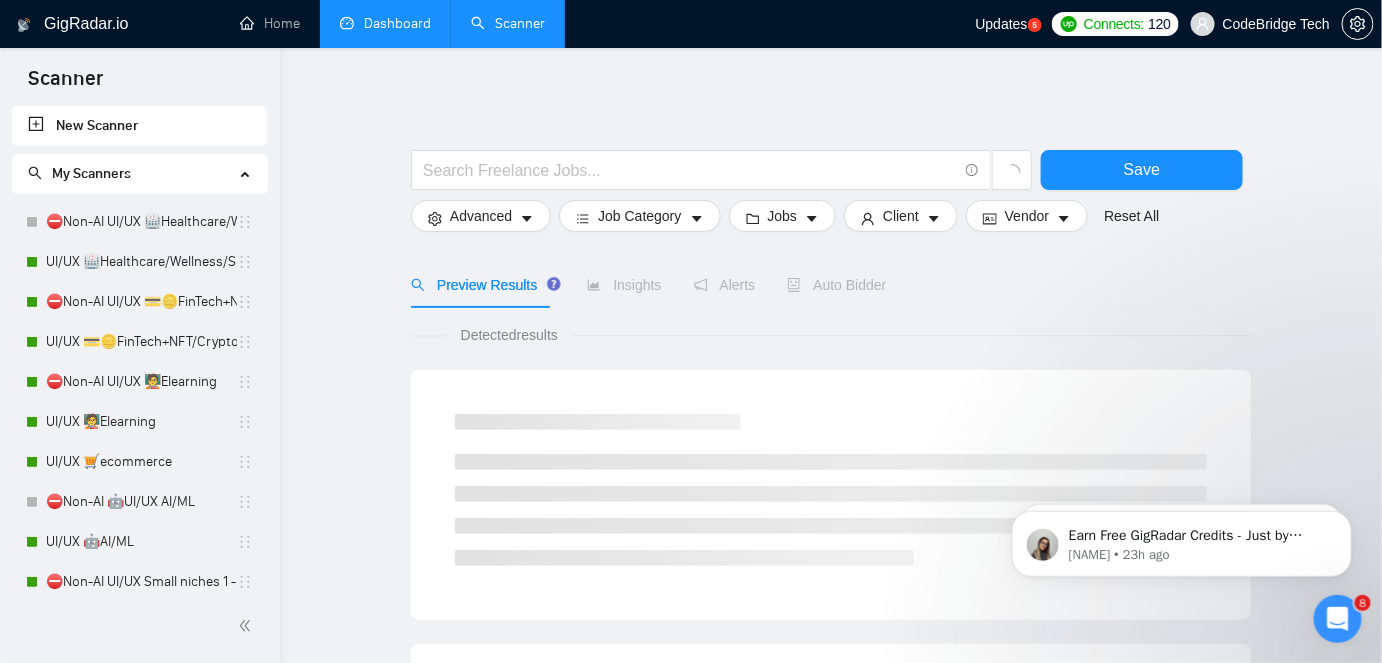 click on "Dashboard" at bounding box center [385, 23] 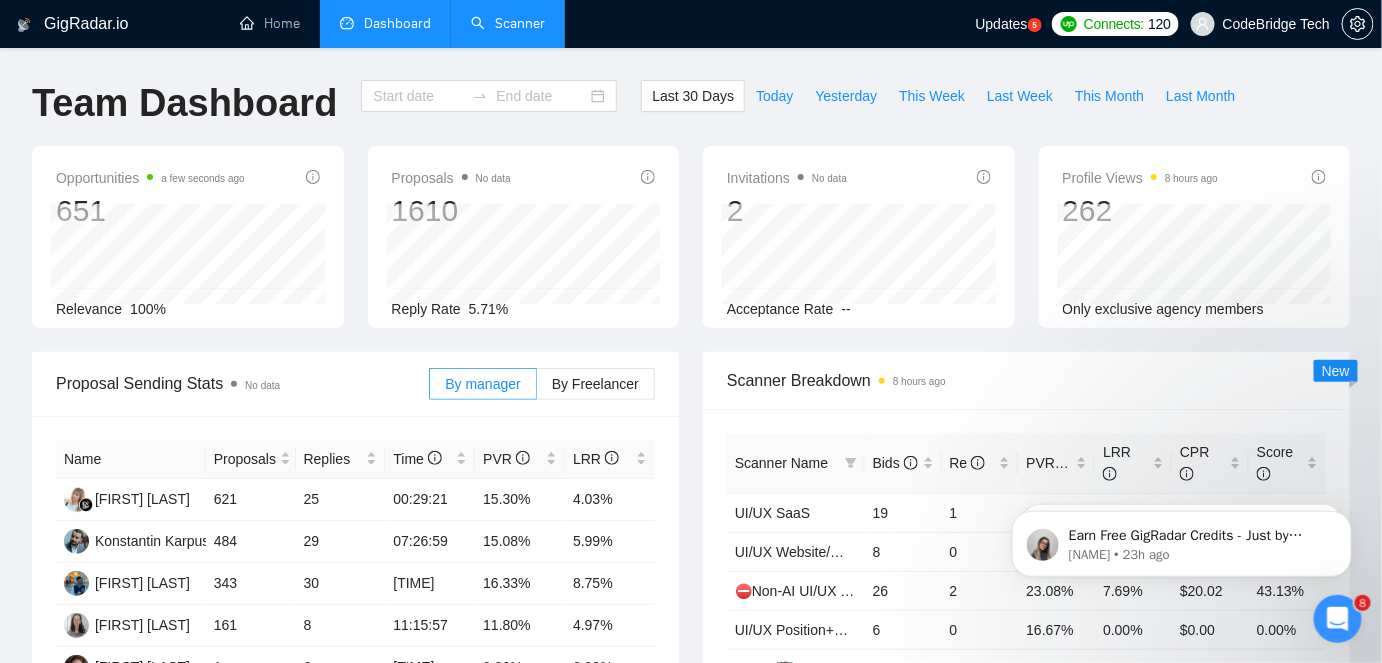 type on "2025-07-05" 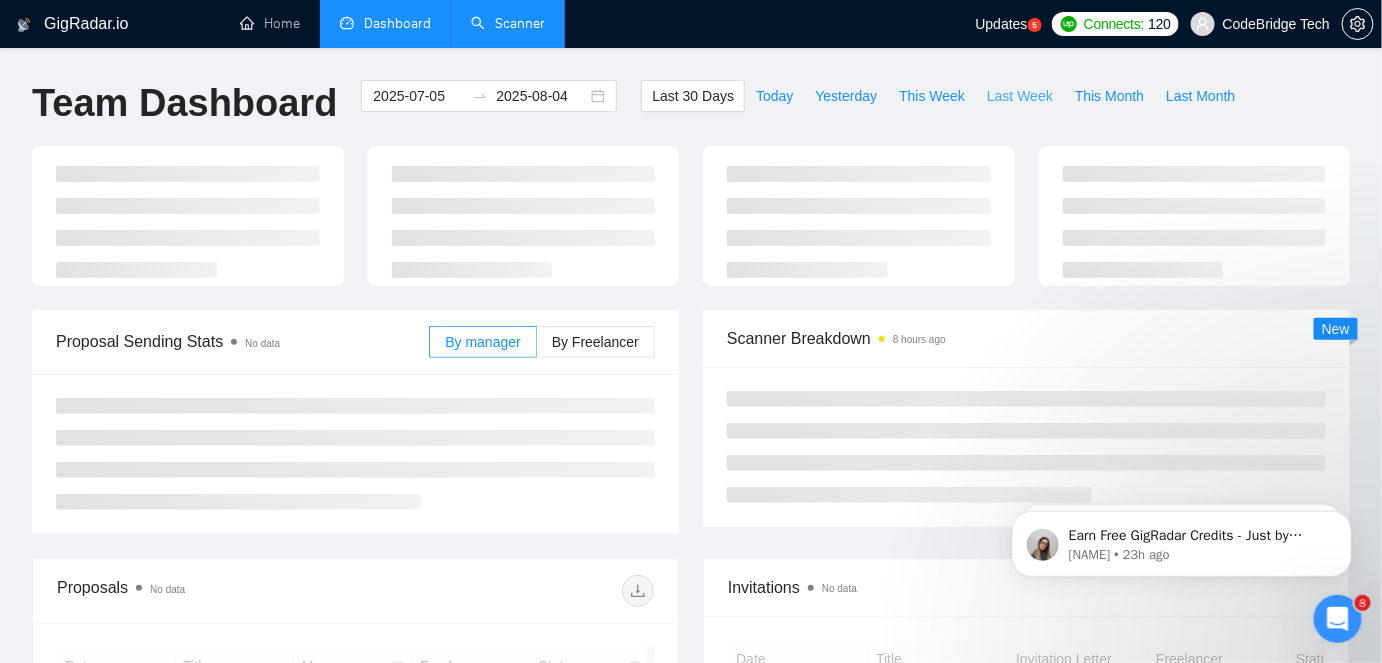 click on "Last Week" at bounding box center [1020, 96] 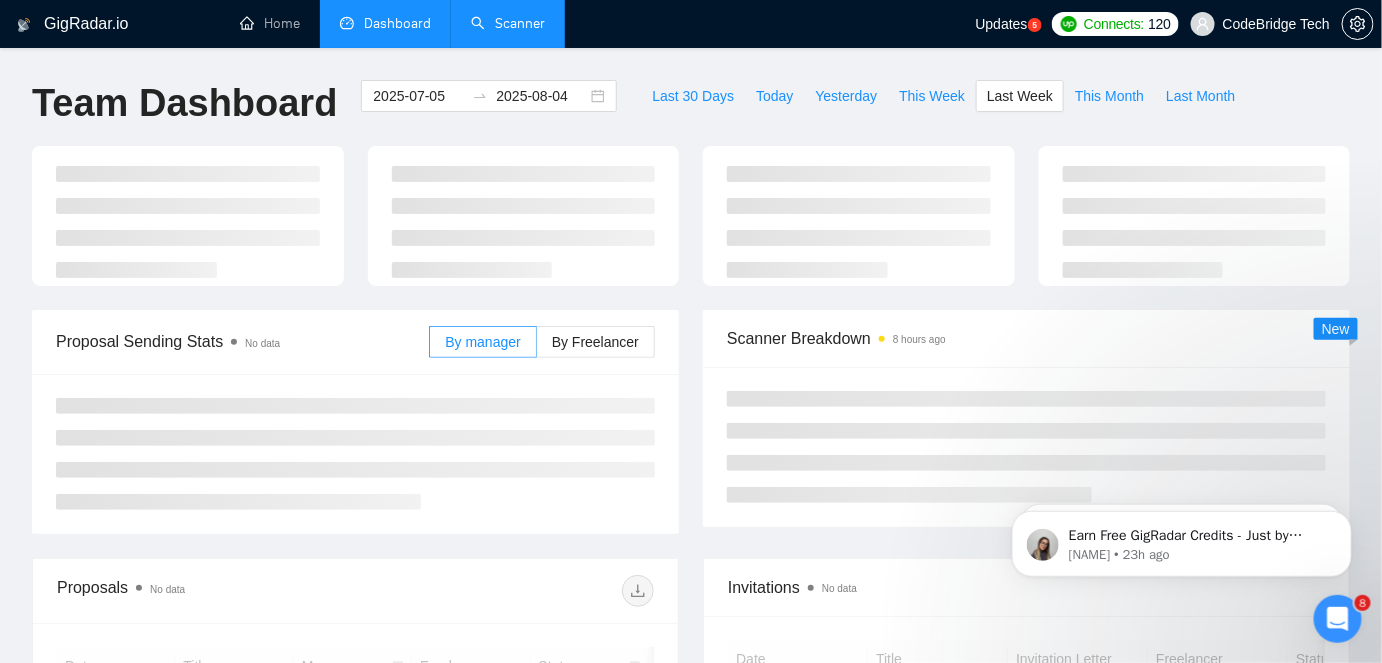 type on "2025-07-28" 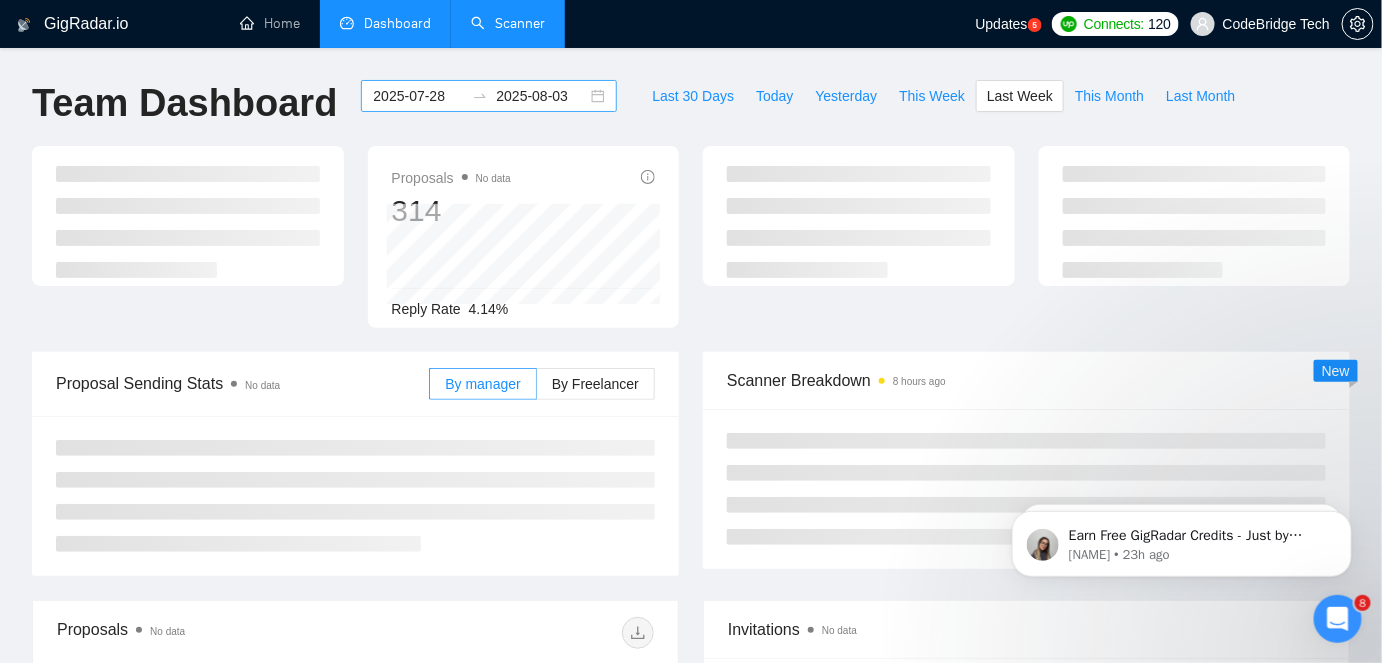 click on "2025-07-28" at bounding box center (418, 96) 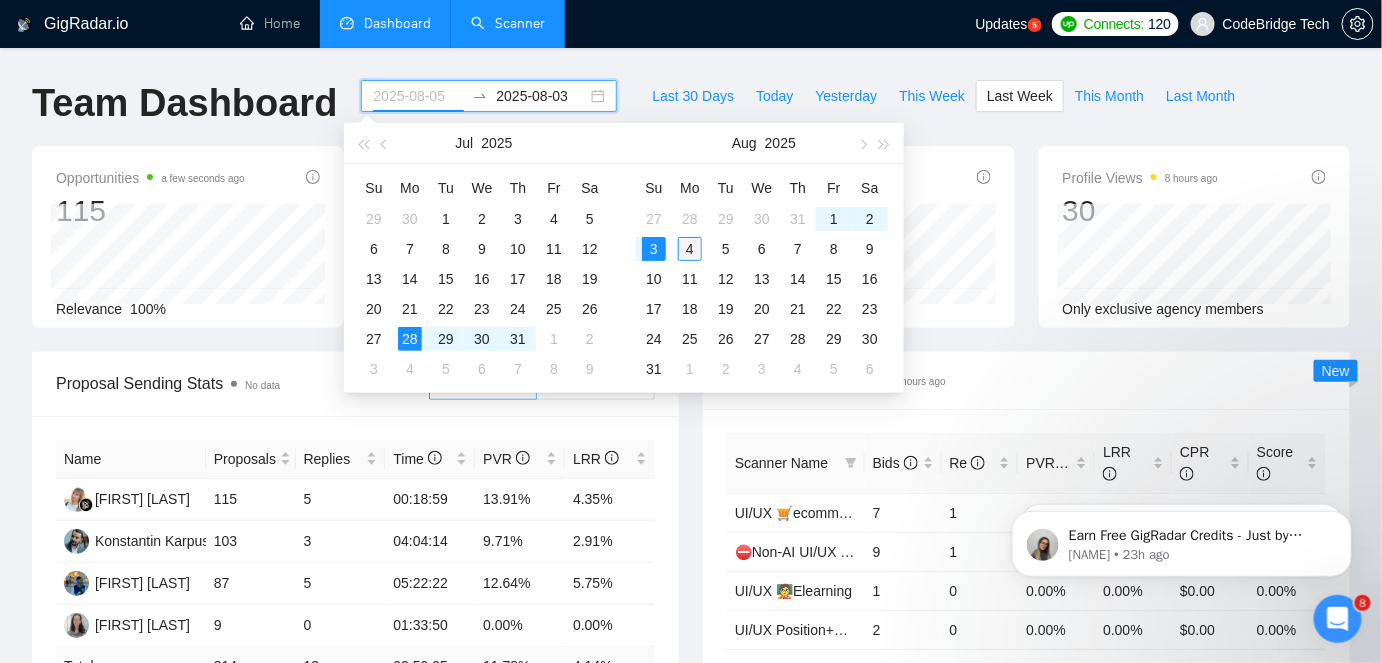 type on "2025-08-04" 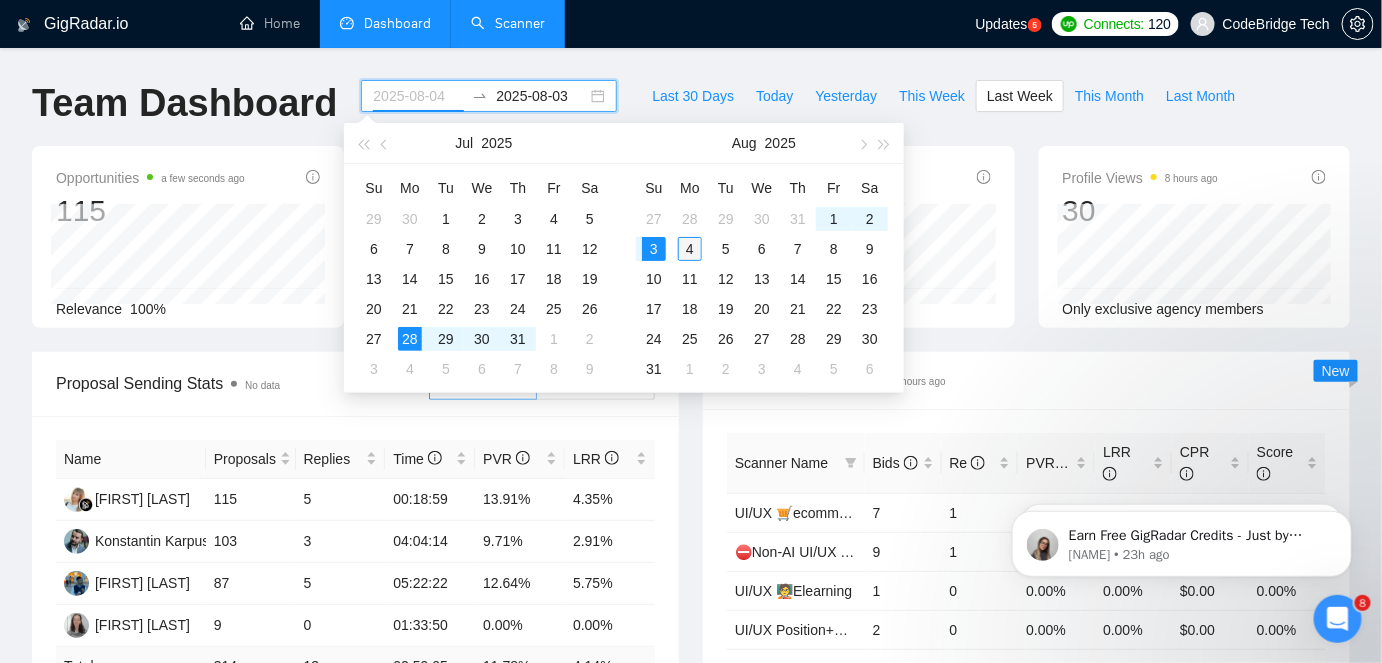 click on "4" at bounding box center [690, 249] 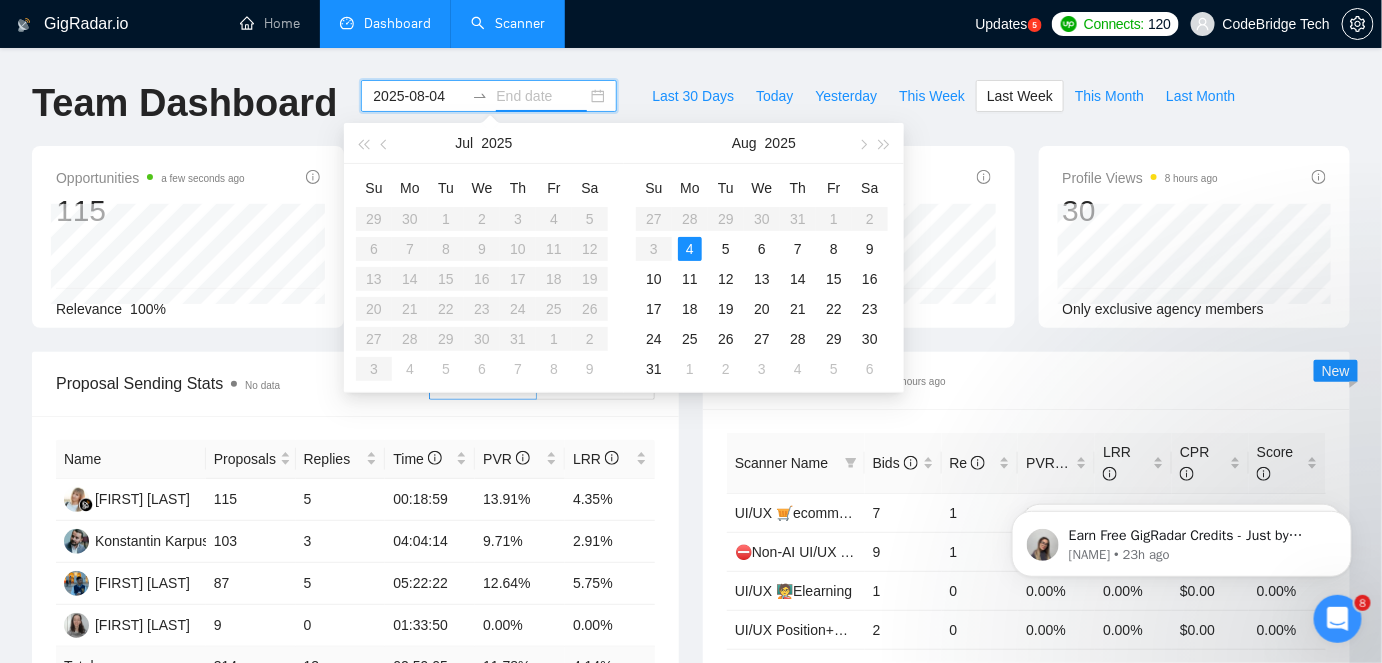 type on "2025-08-10" 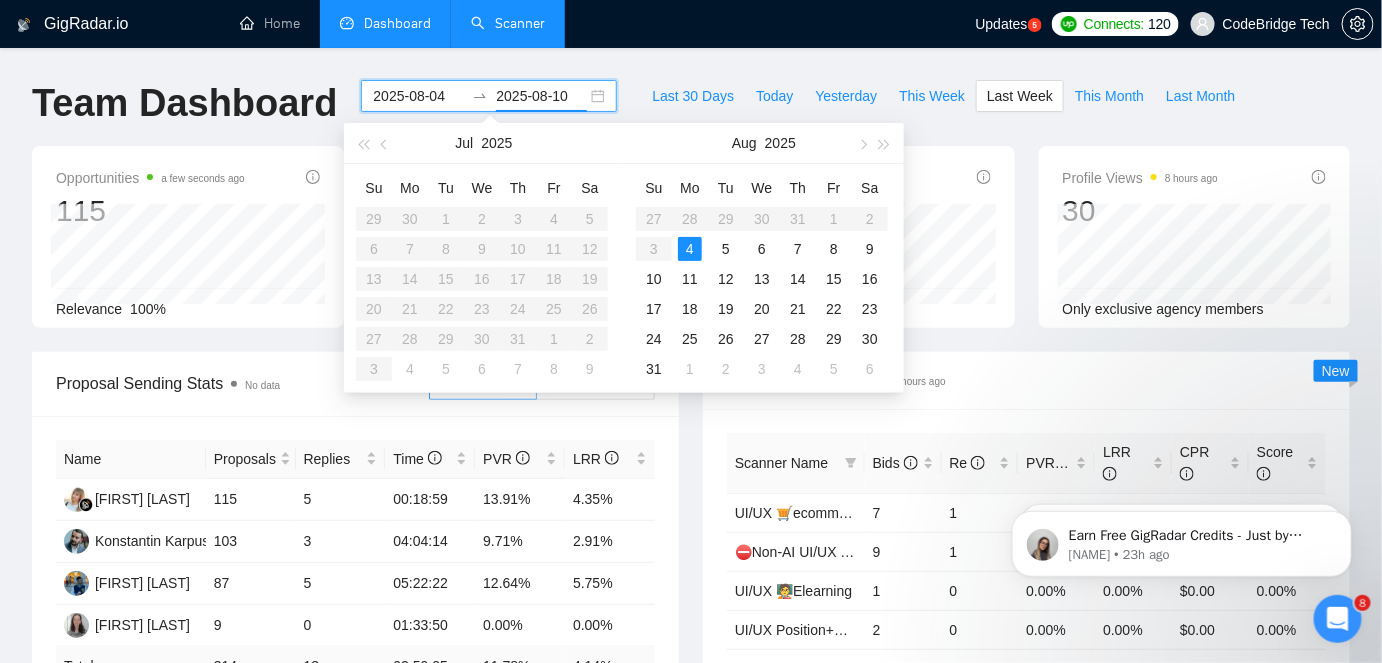 type 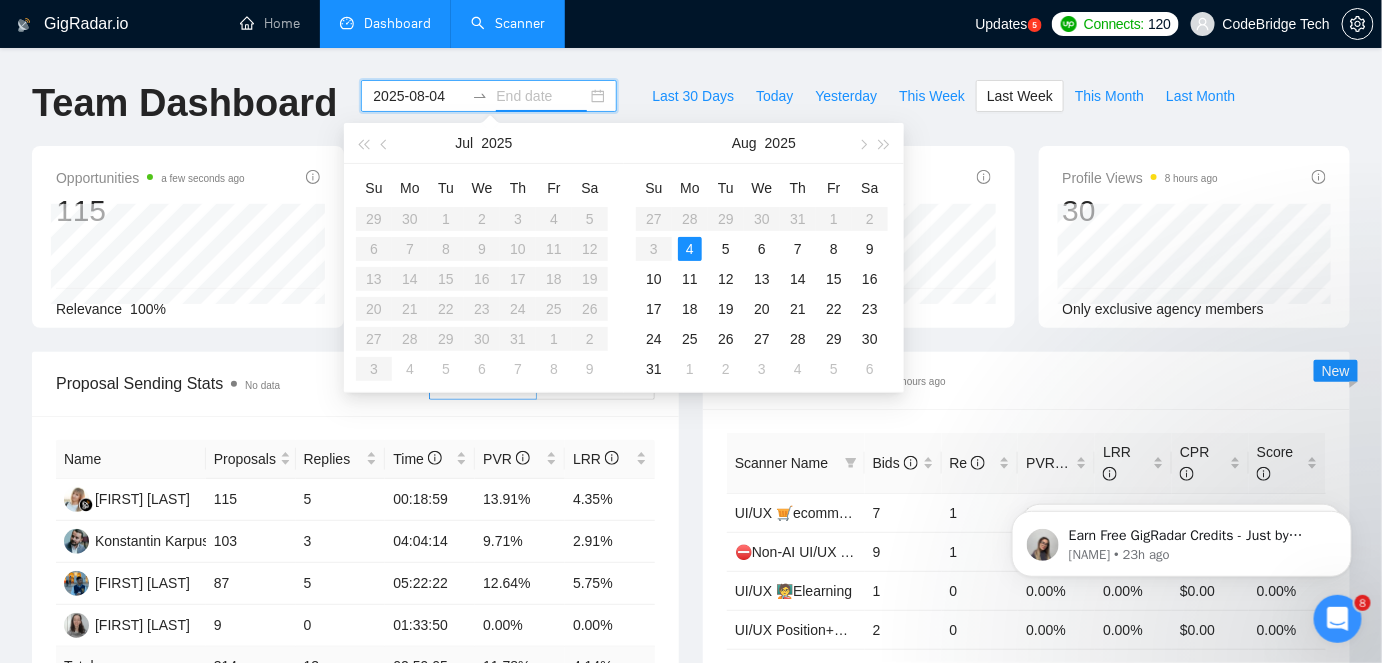 click on "2025-08-04" at bounding box center [418, 96] 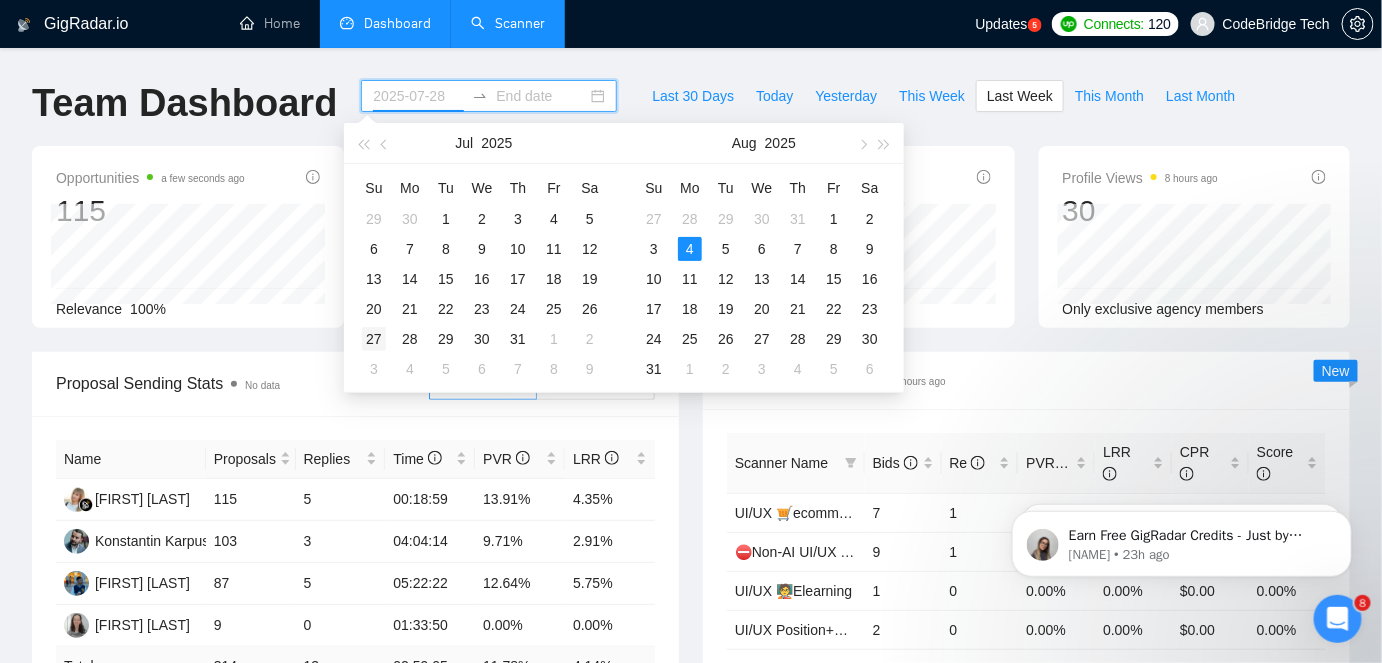 type on "2025-07-27" 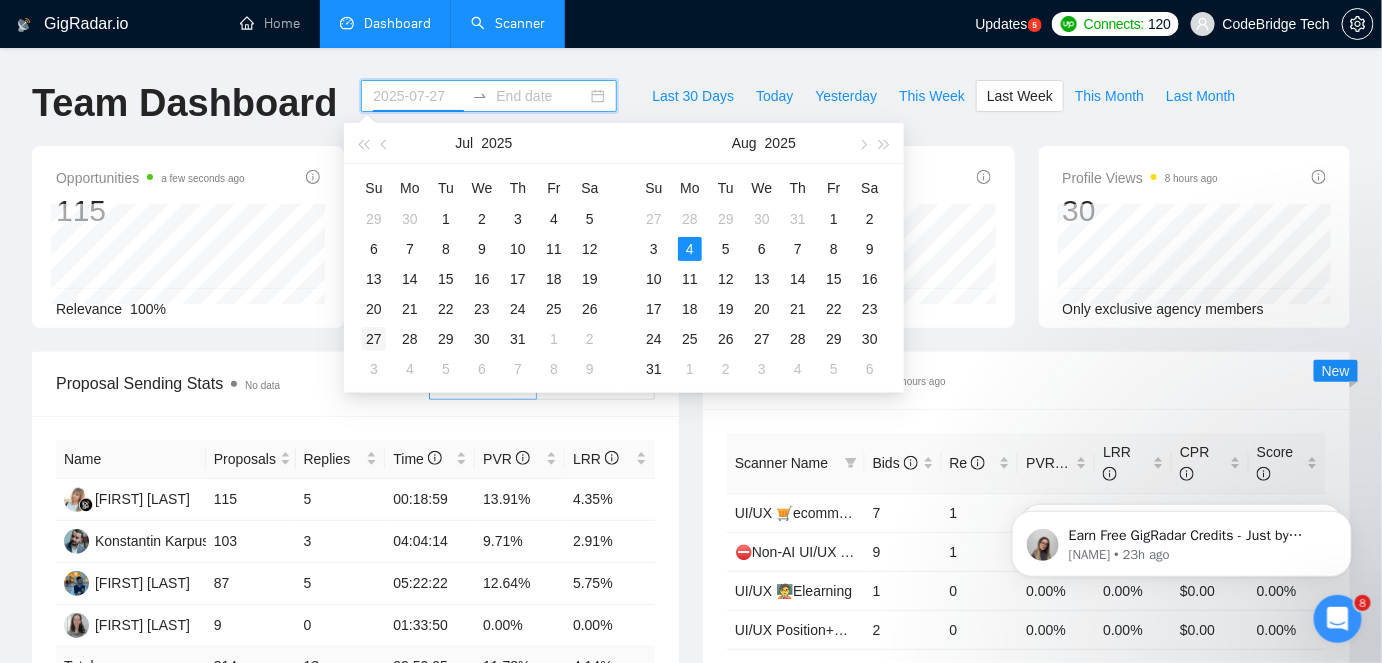 click on "27" at bounding box center (374, 339) 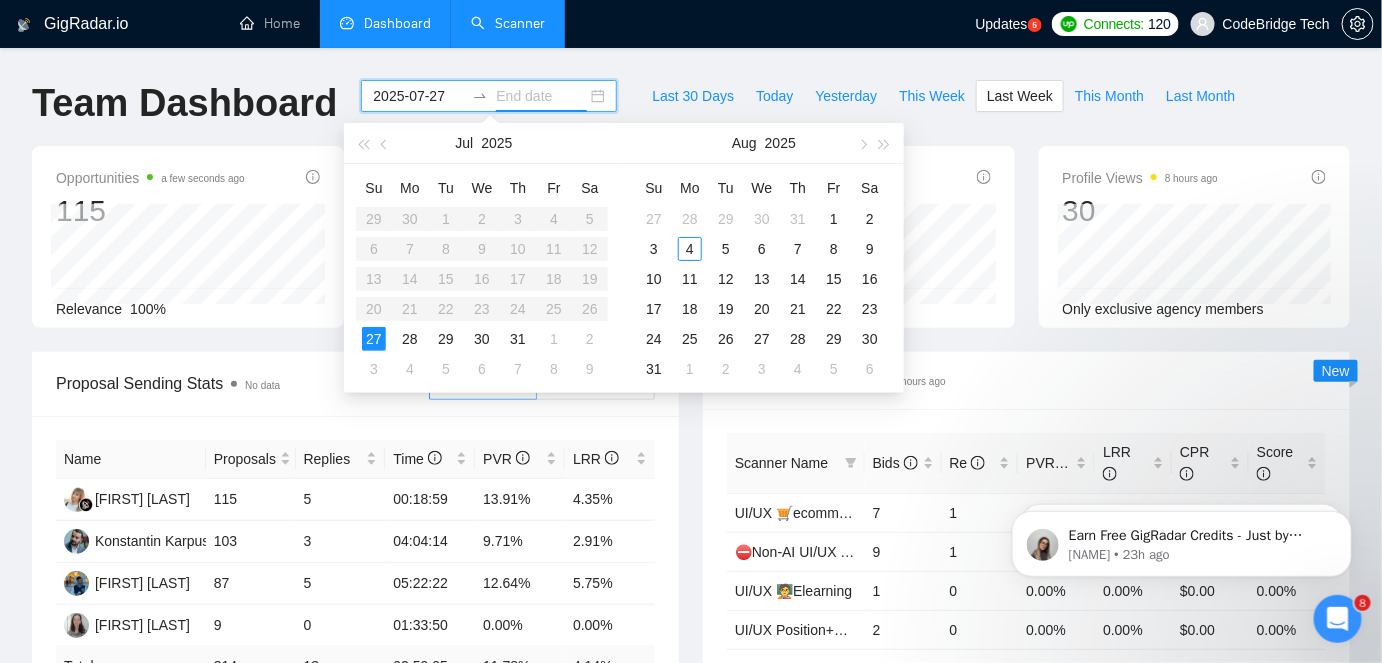 type on "2025-07-28" 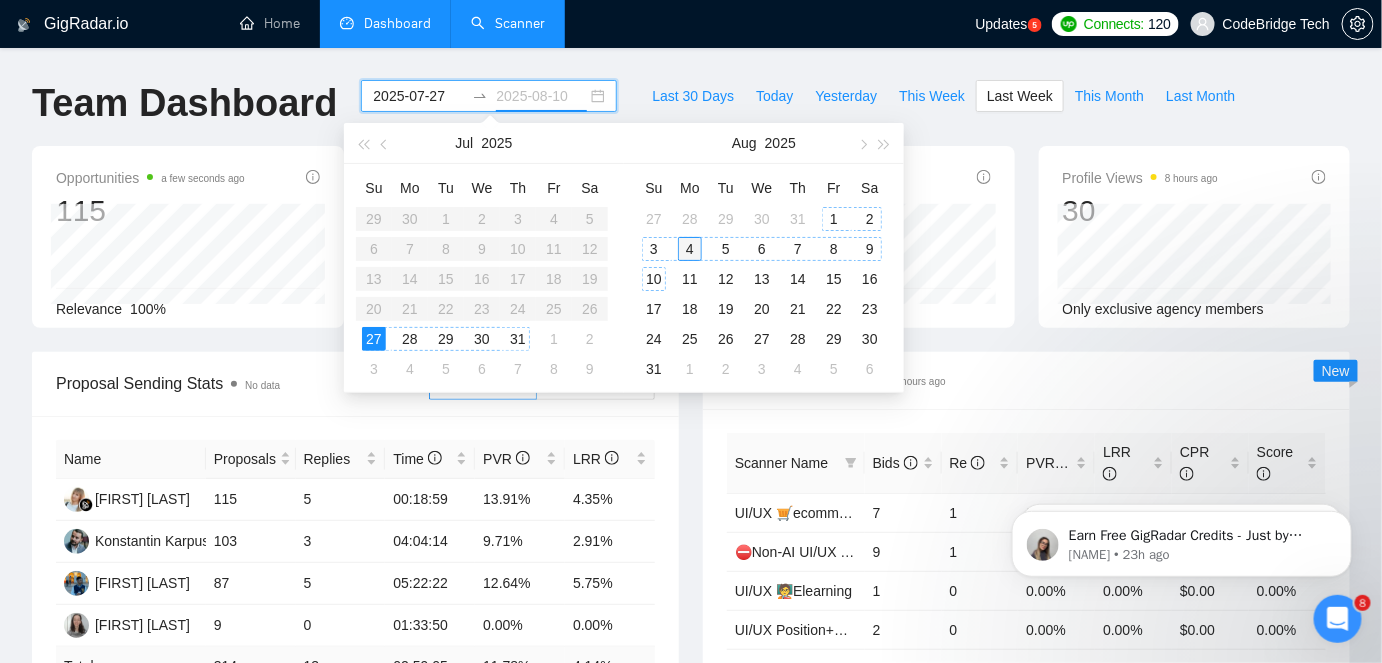 type on "2025-08-04" 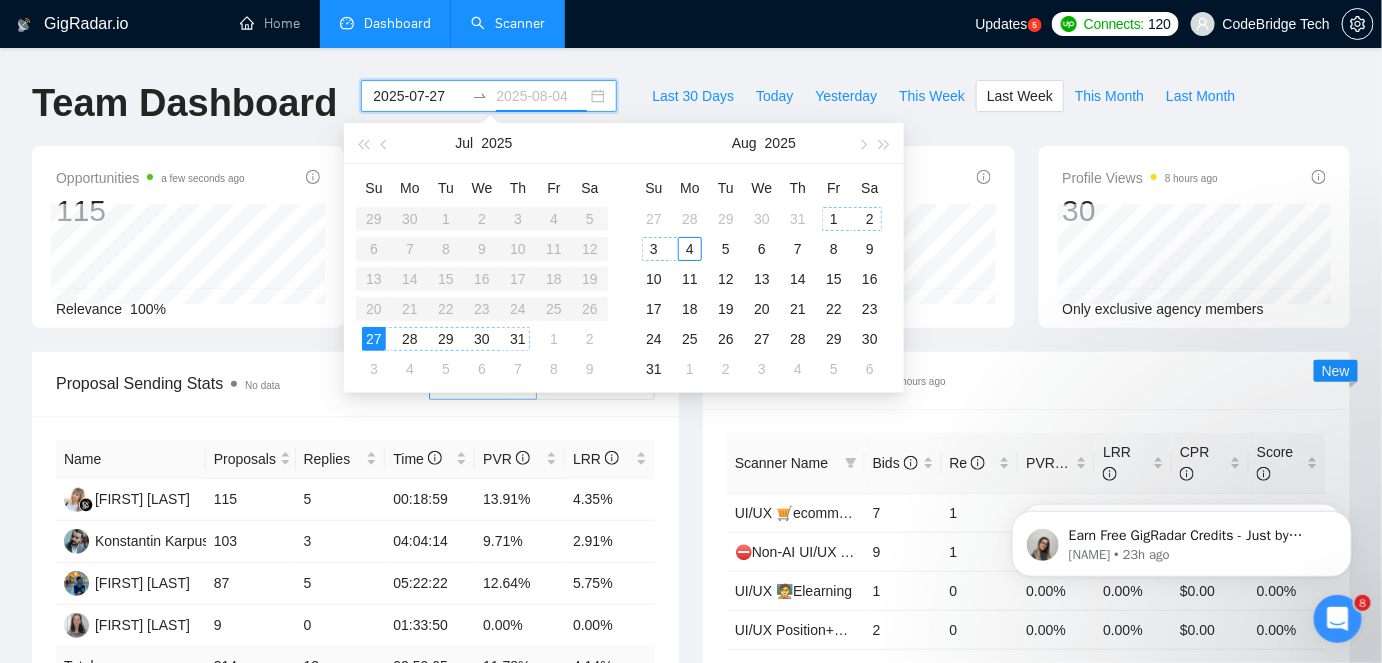 click on "4" at bounding box center [690, 249] 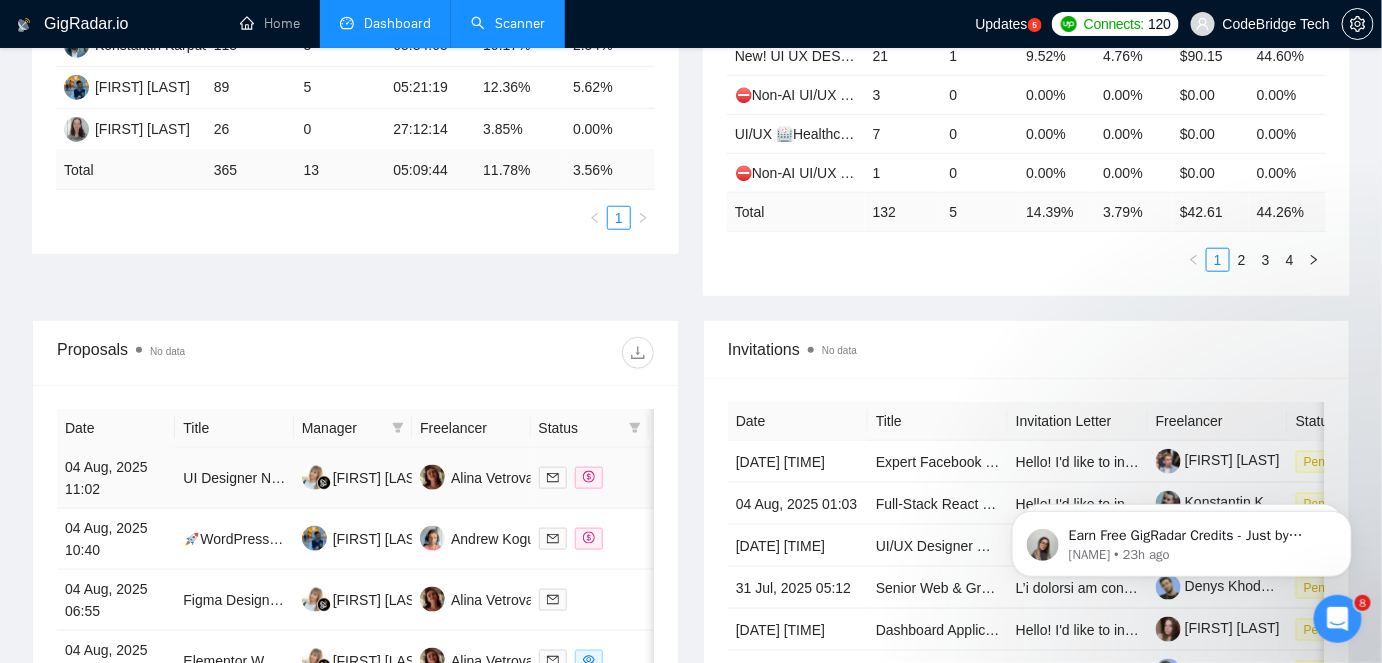scroll, scrollTop: 636, scrollLeft: 0, axis: vertical 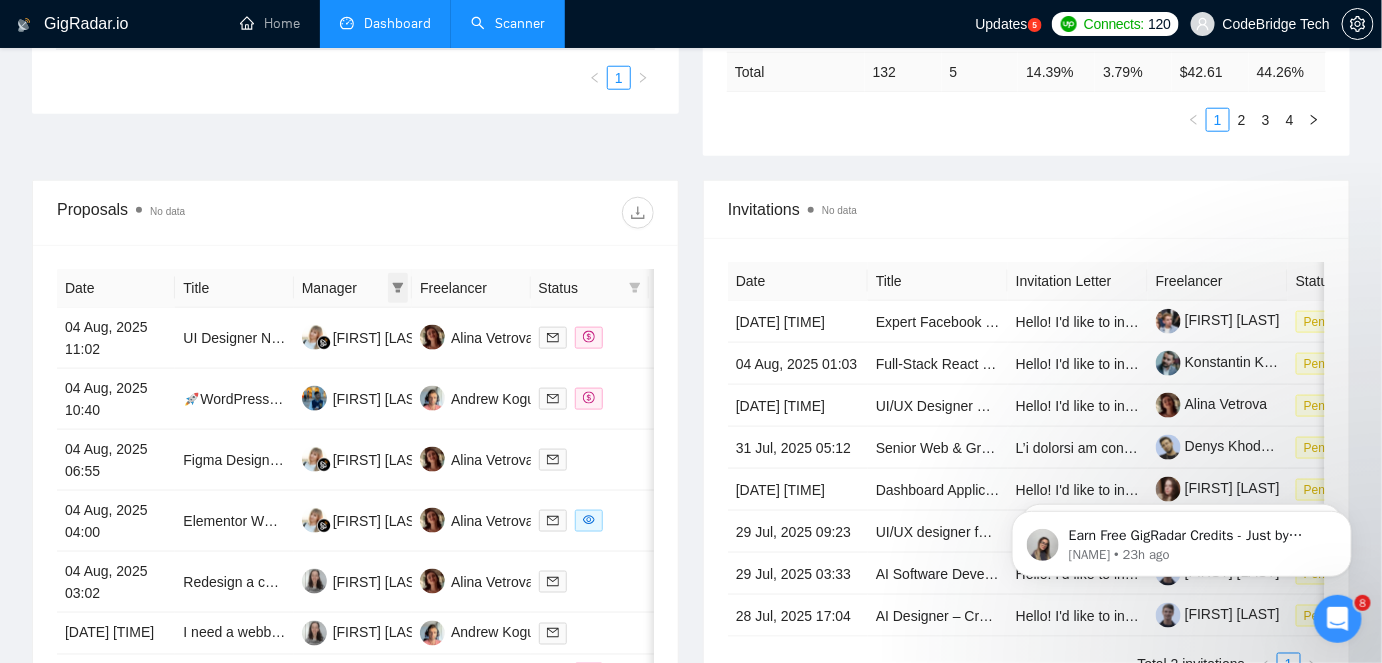 click 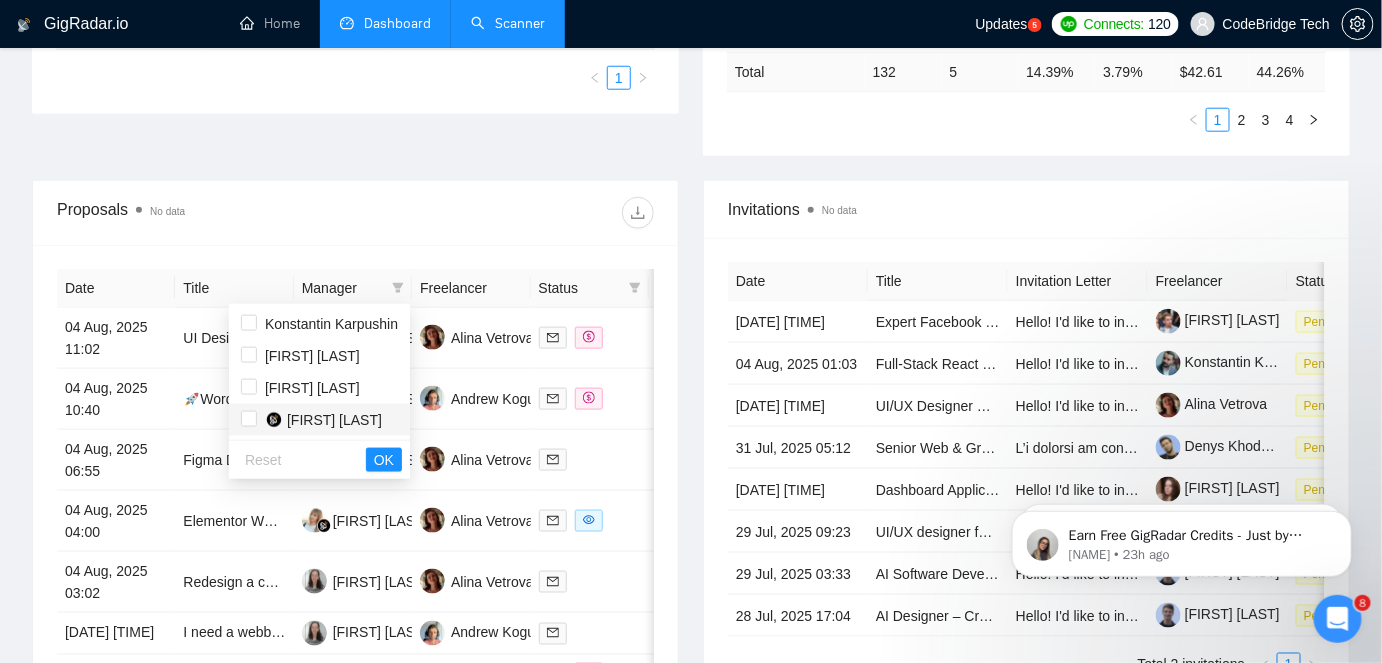 click on "Anna Kowalski" at bounding box center (334, 420) 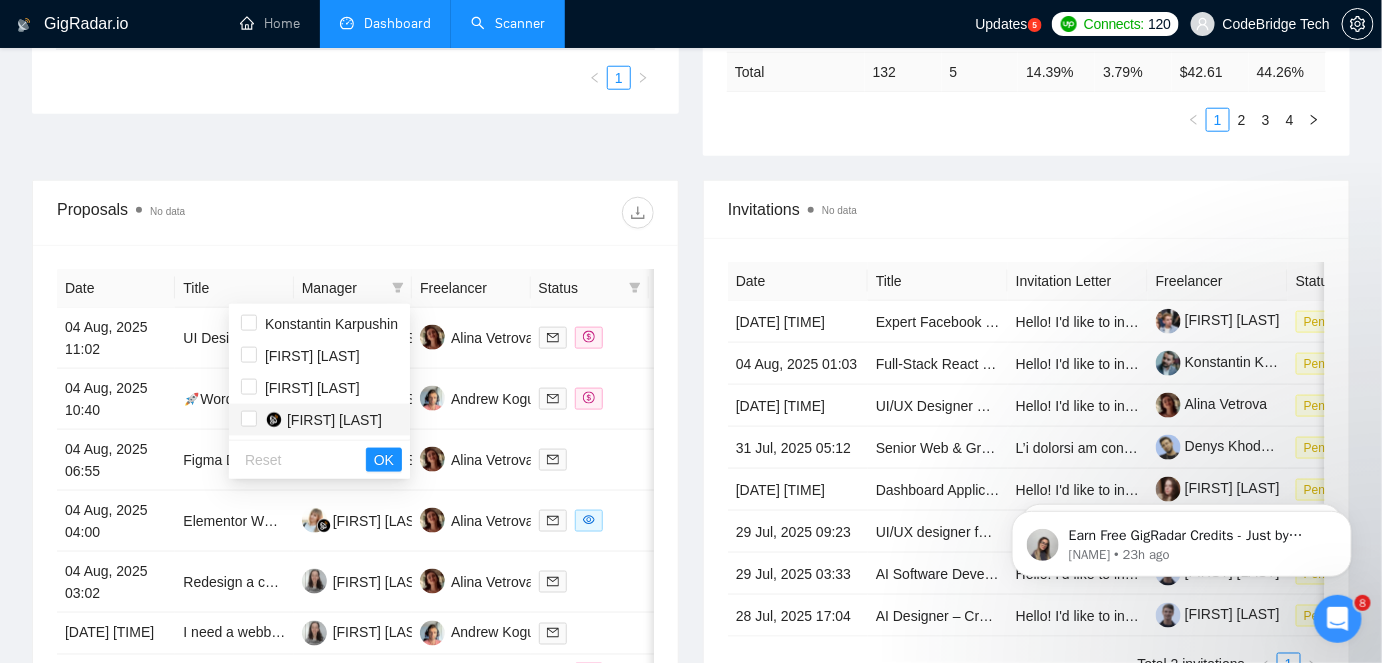 checkbox on "true" 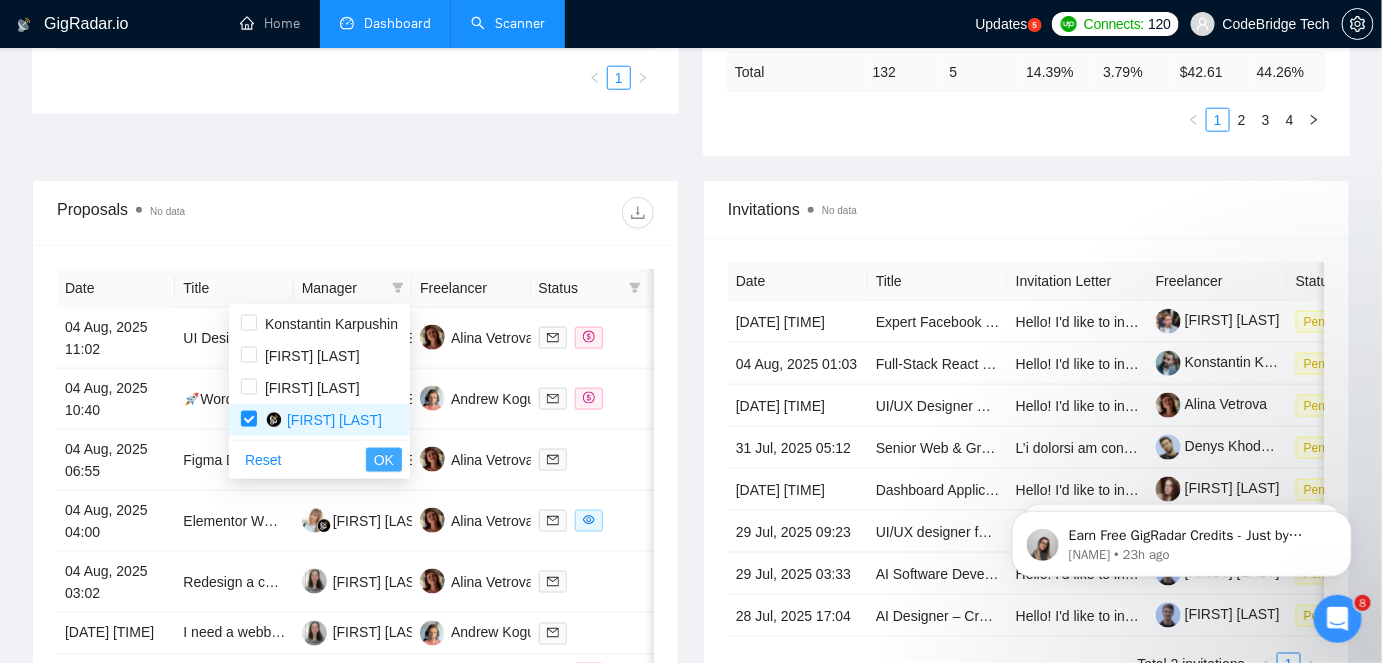 click on "OK" at bounding box center [384, 460] 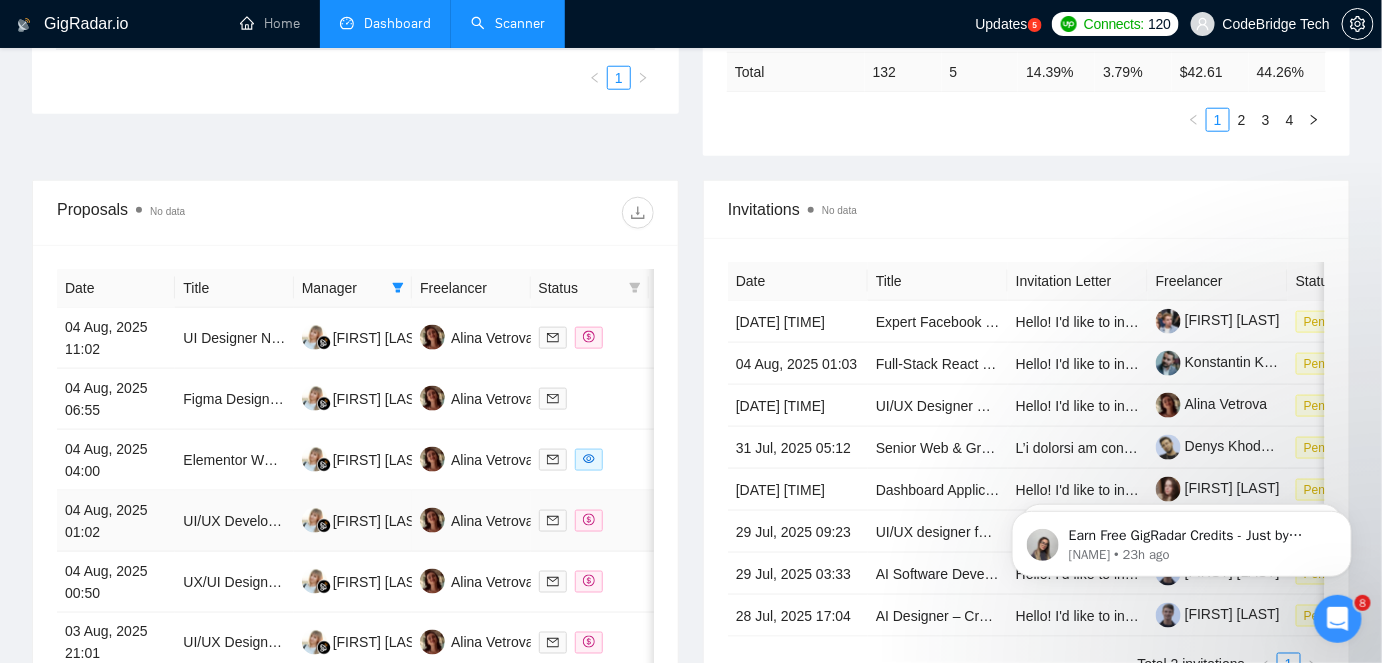 click on "UI/UX Developer" at bounding box center [234, 521] 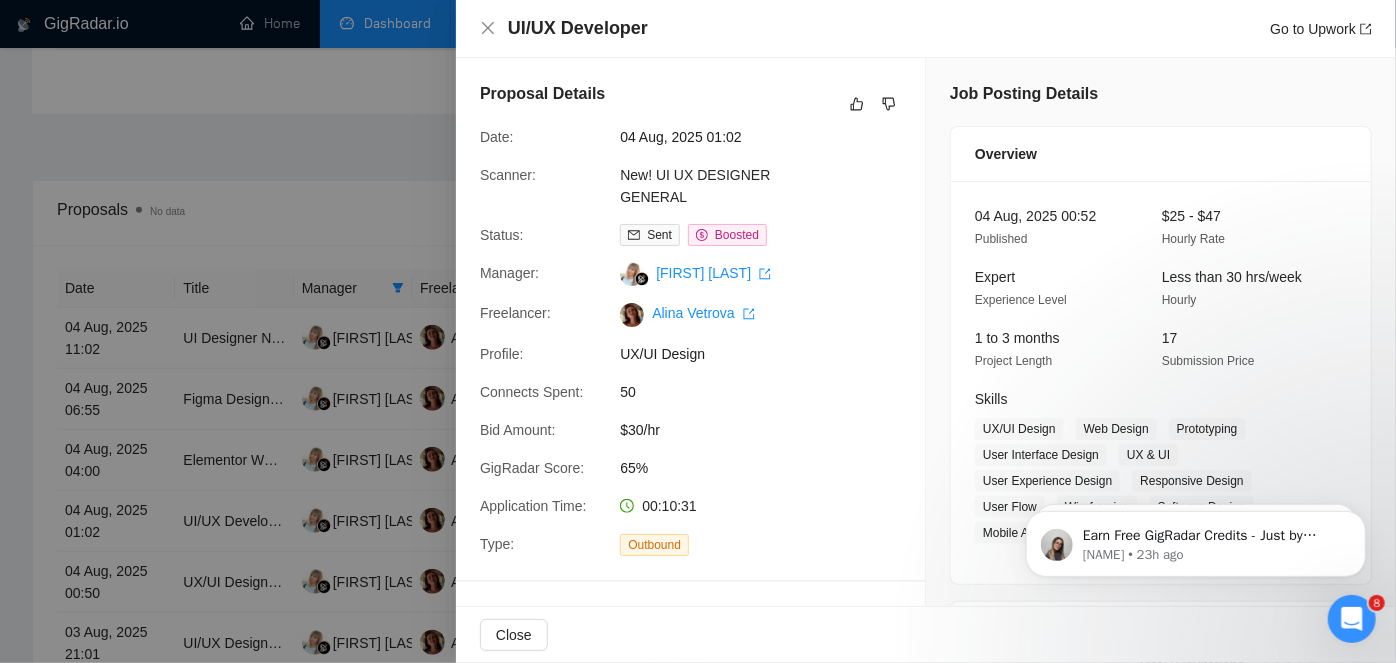 click at bounding box center (698, 331) 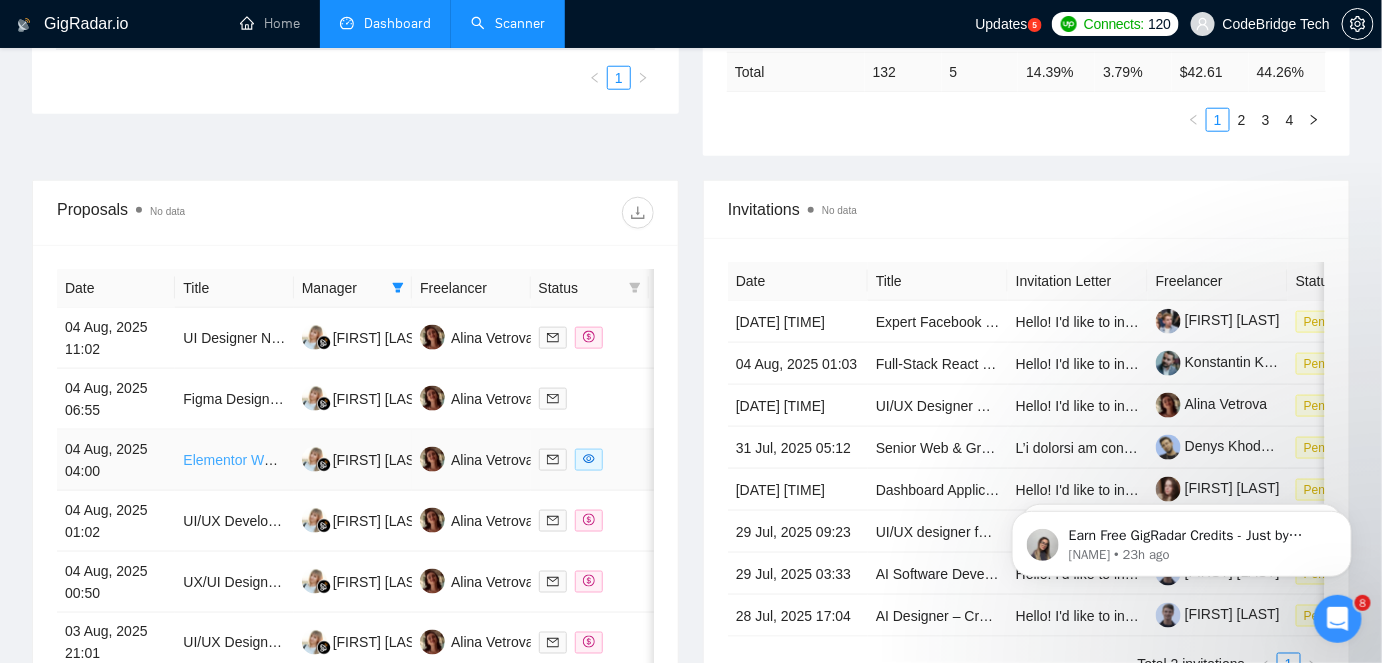 click on "Elementor Web Designer" at bounding box center (261, 460) 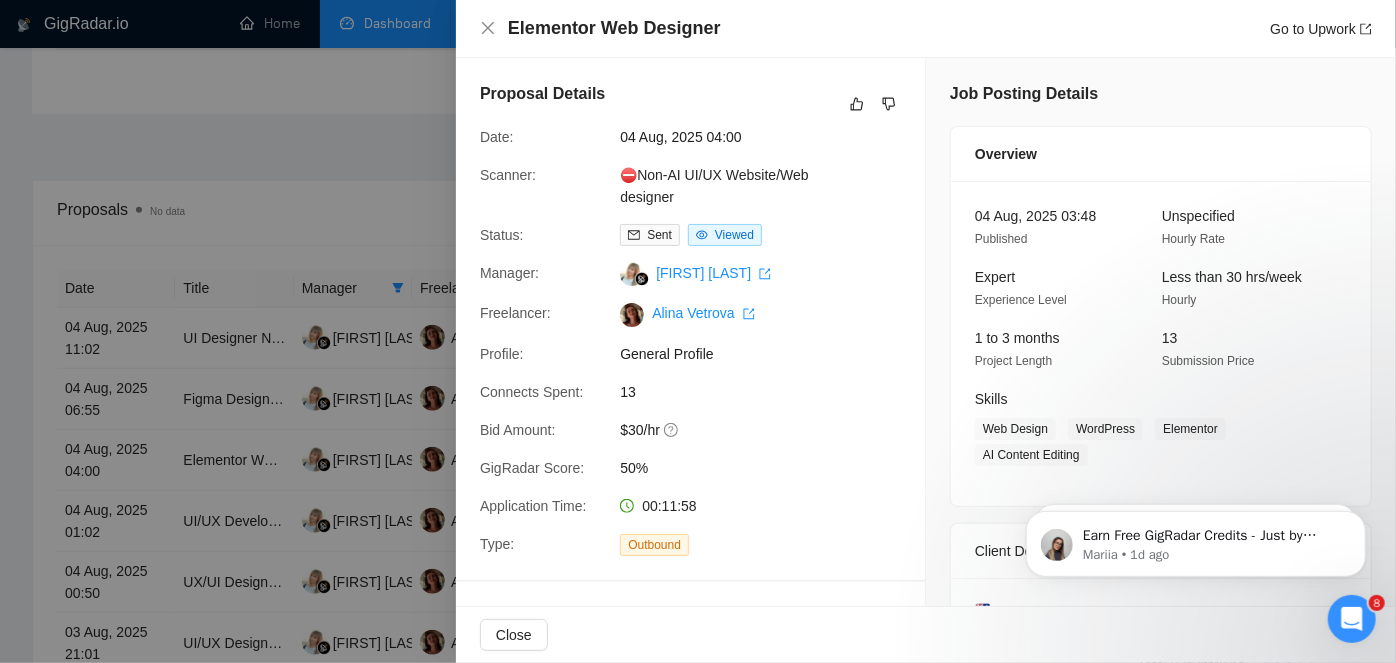 click at bounding box center (698, 331) 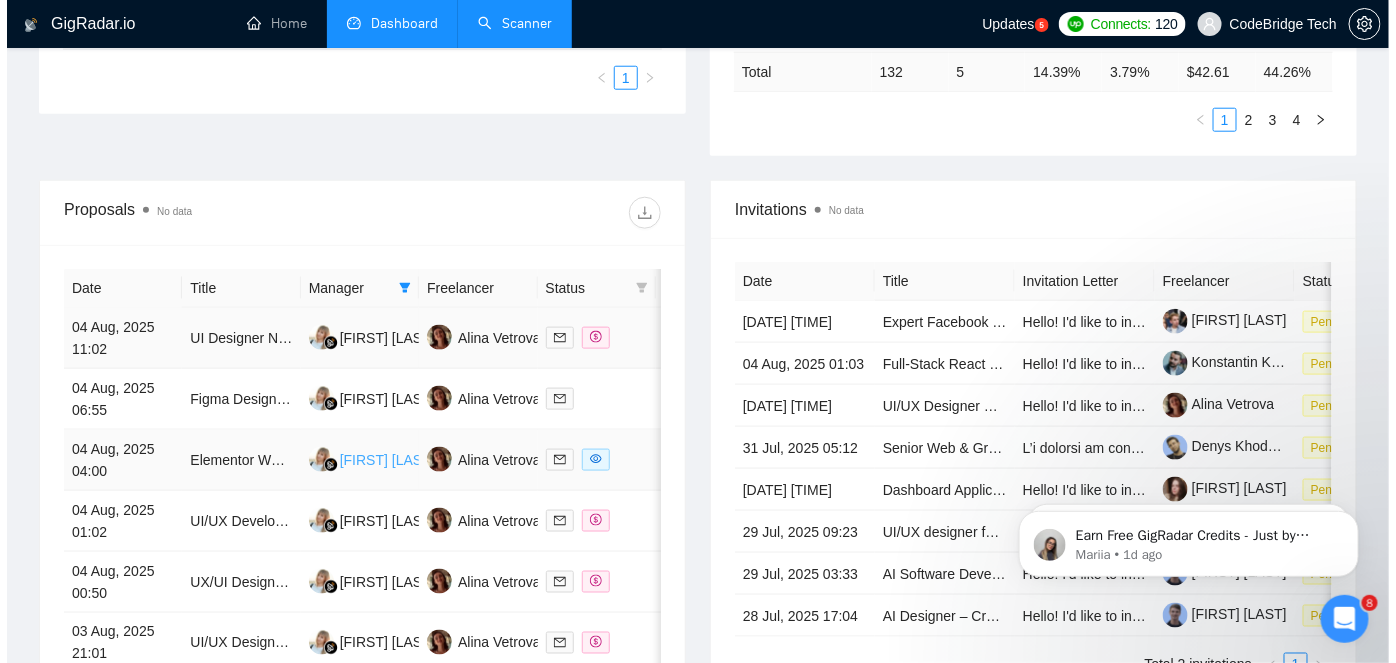 scroll, scrollTop: 818, scrollLeft: 0, axis: vertical 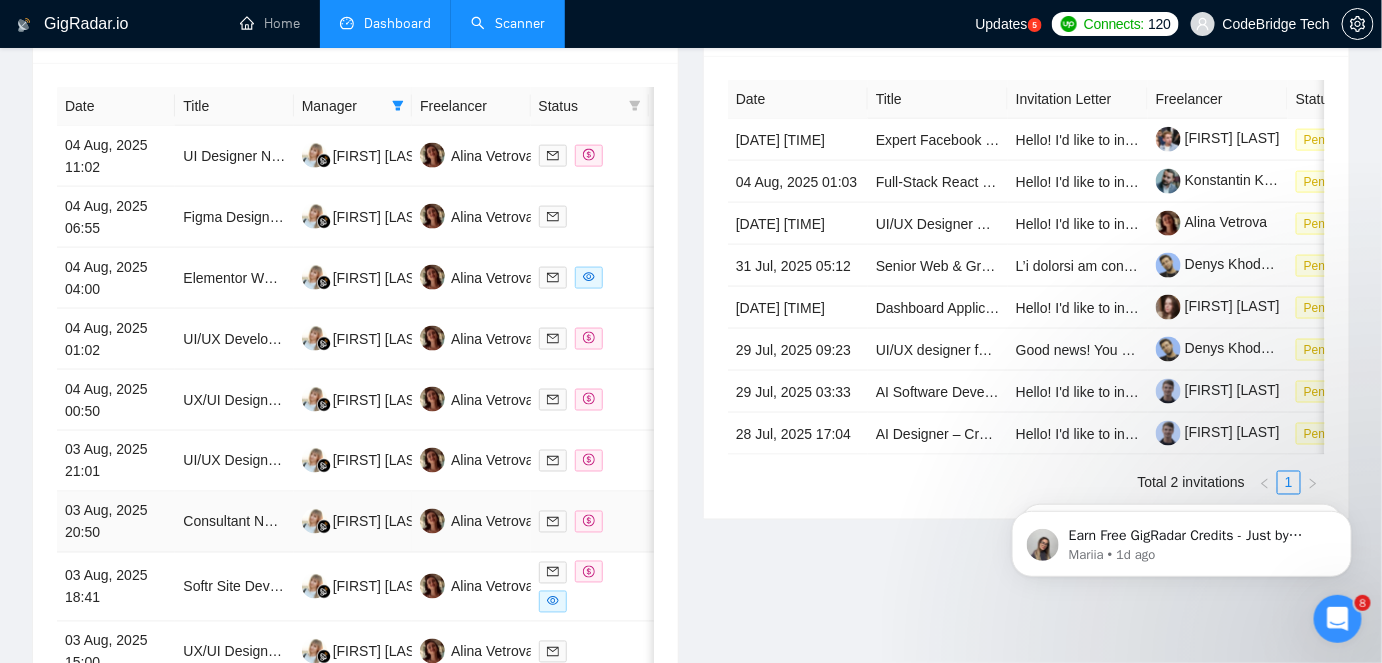 click on "Consultant Needed for Wheelbase Pro Integration in Carshare App" at bounding box center (234, 522) 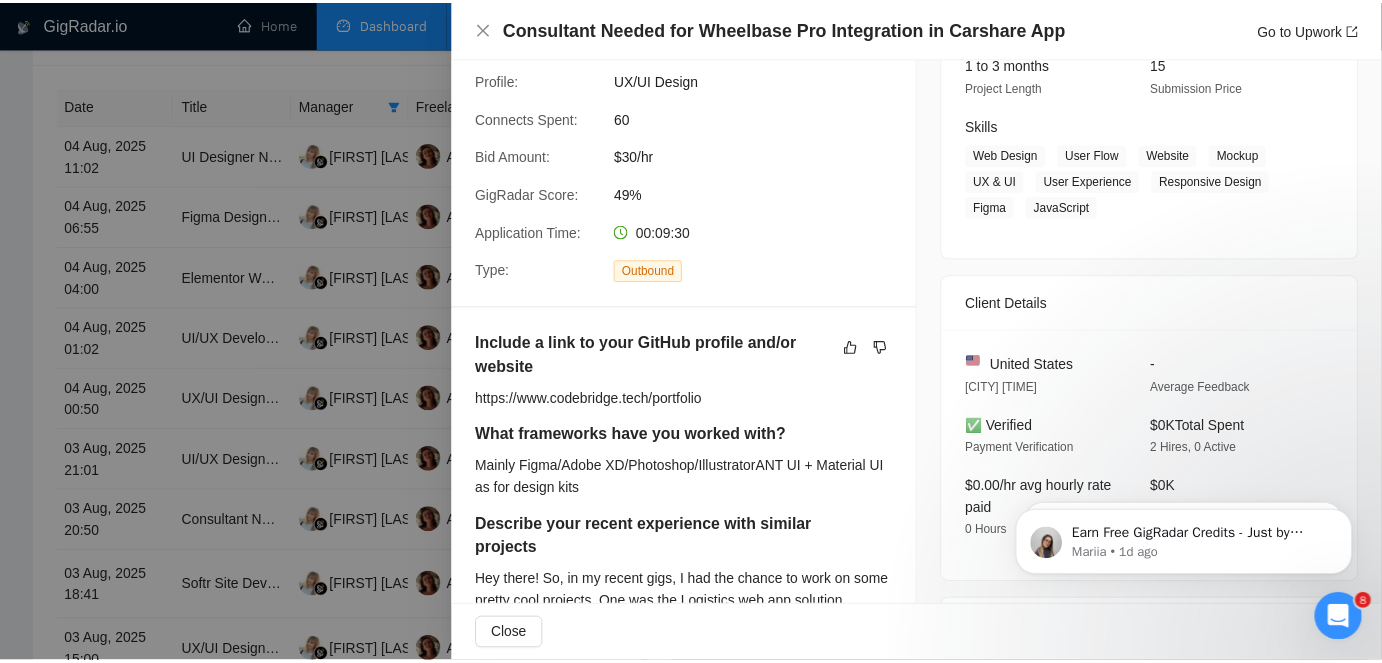 scroll, scrollTop: 181, scrollLeft: 0, axis: vertical 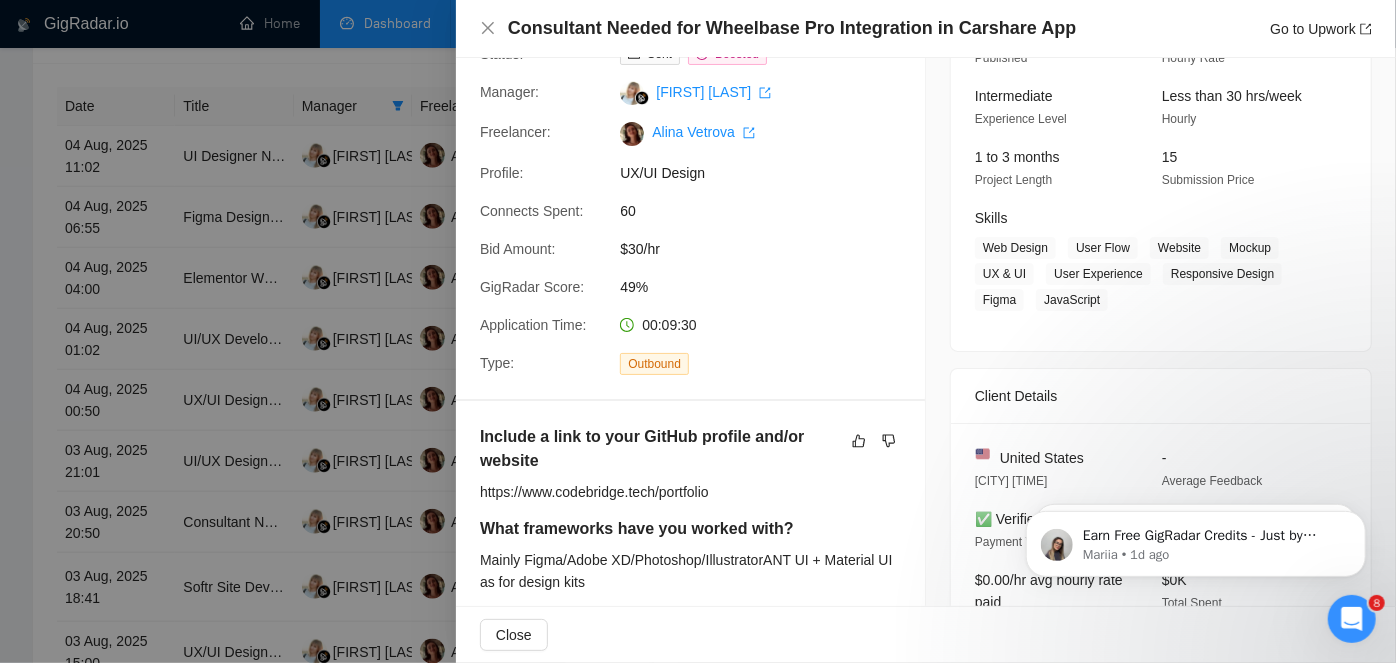 click at bounding box center (698, 331) 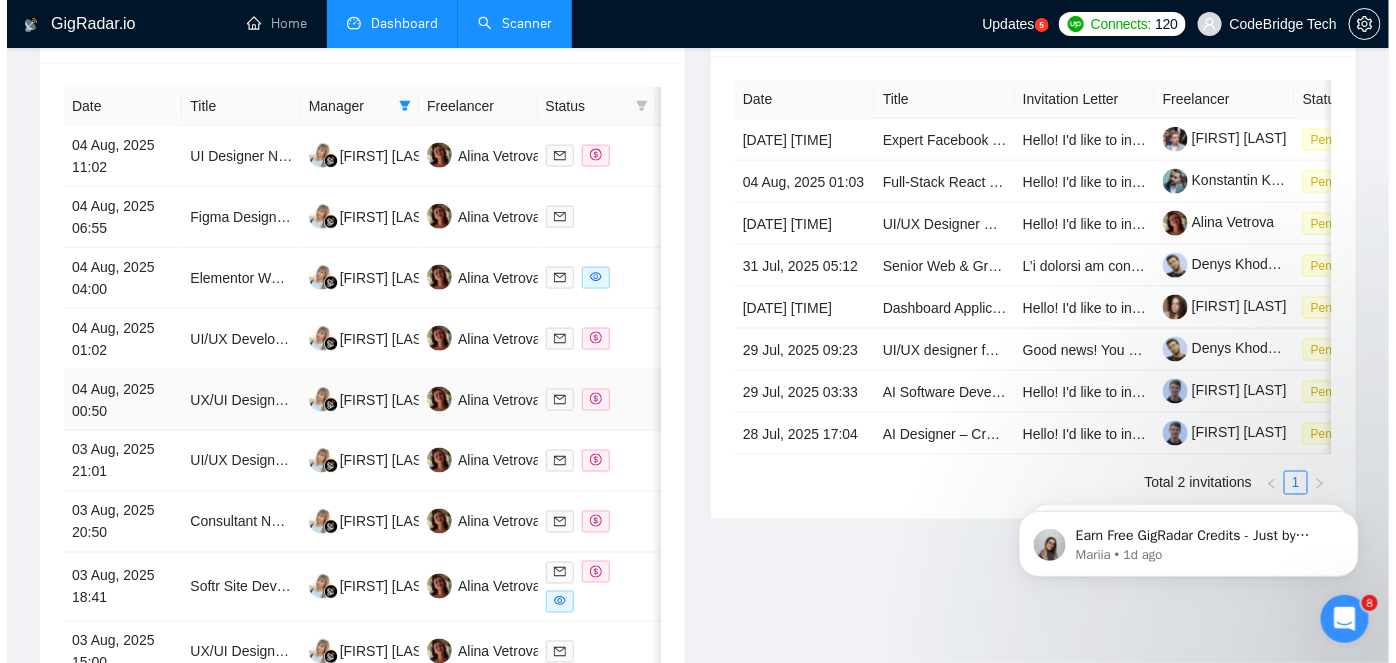 scroll, scrollTop: 1090, scrollLeft: 0, axis: vertical 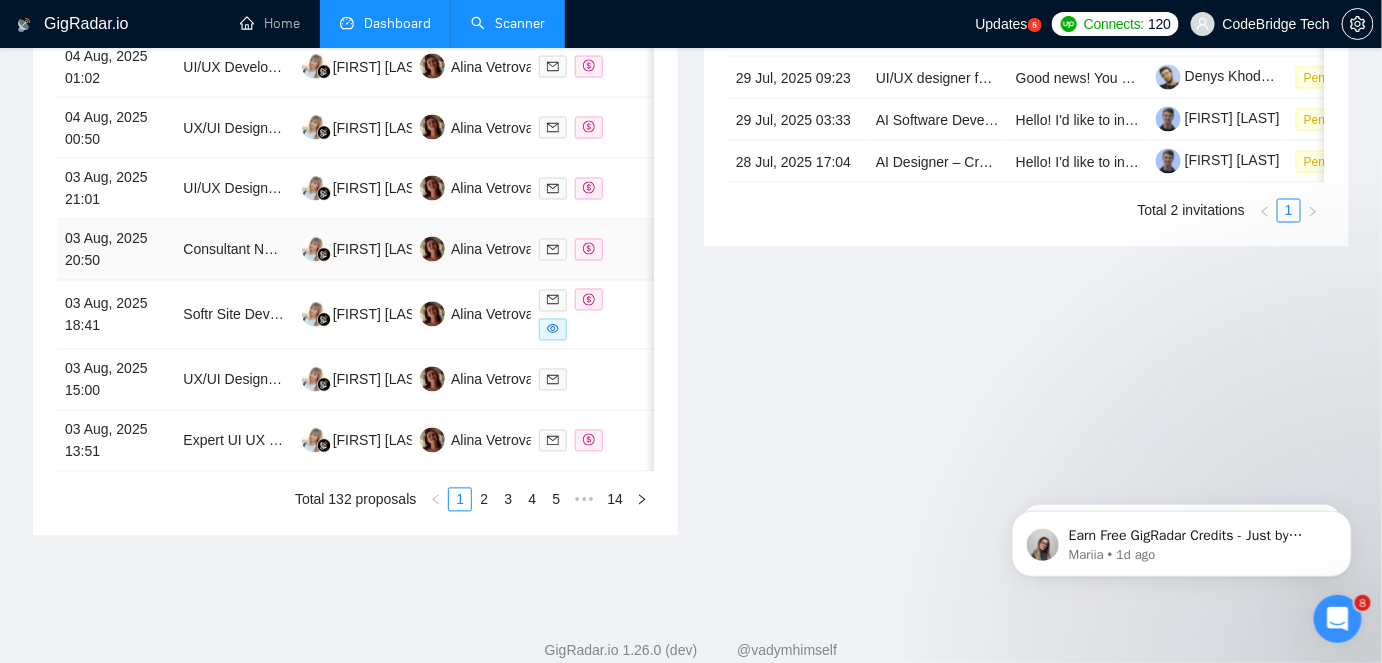 click on "03 Aug, 2025 20:50" at bounding box center (116, 250) 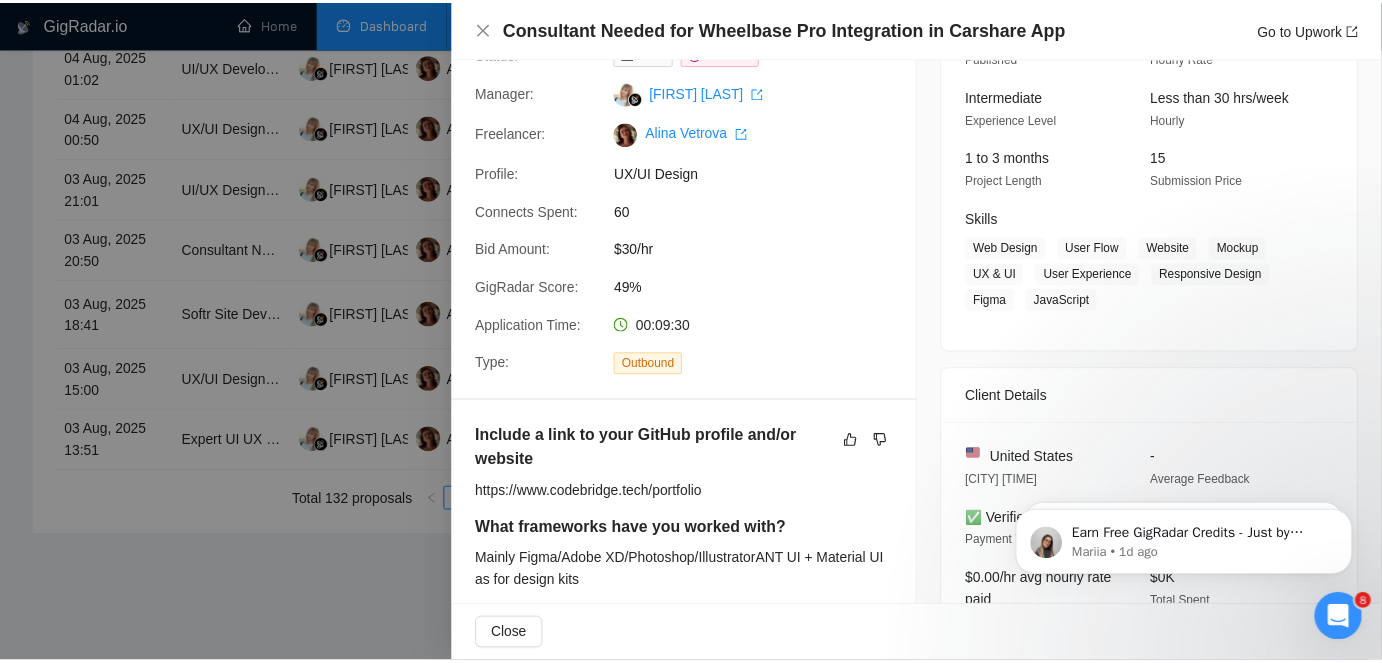 scroll, scrollTop: 0, scrollLeft: 0, axis: both 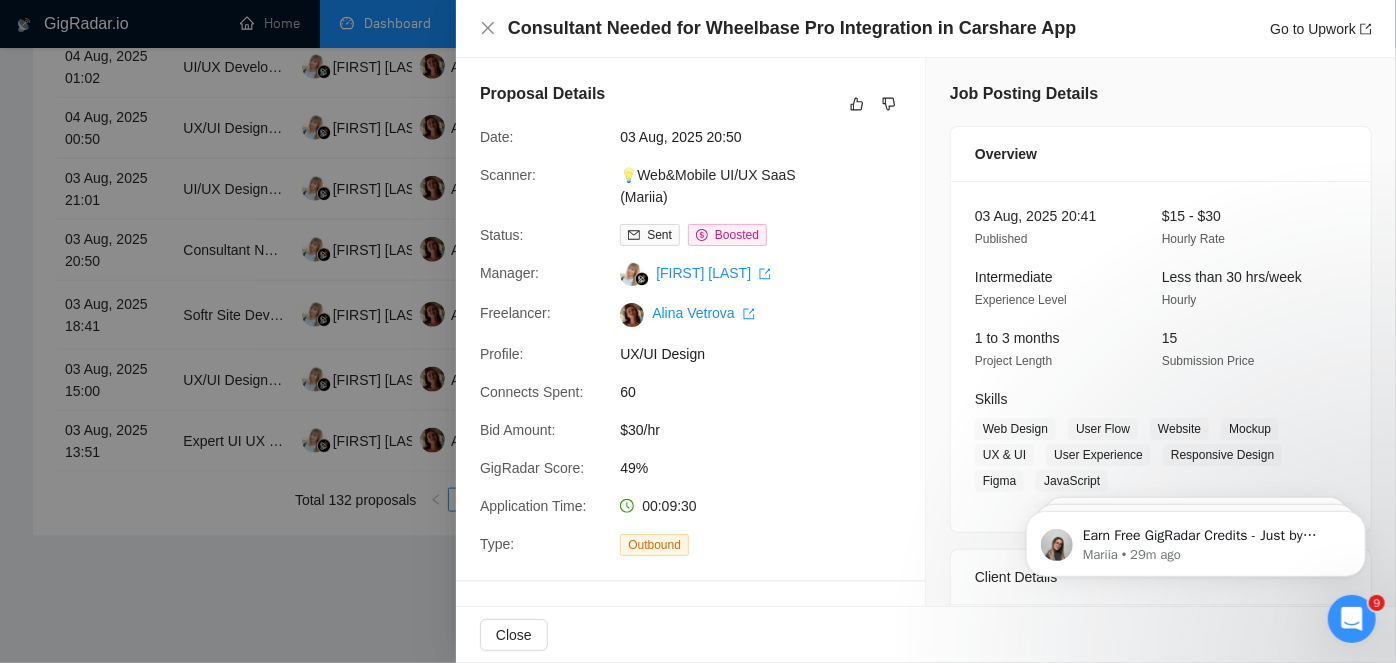 click at bounding box center [698, 331] 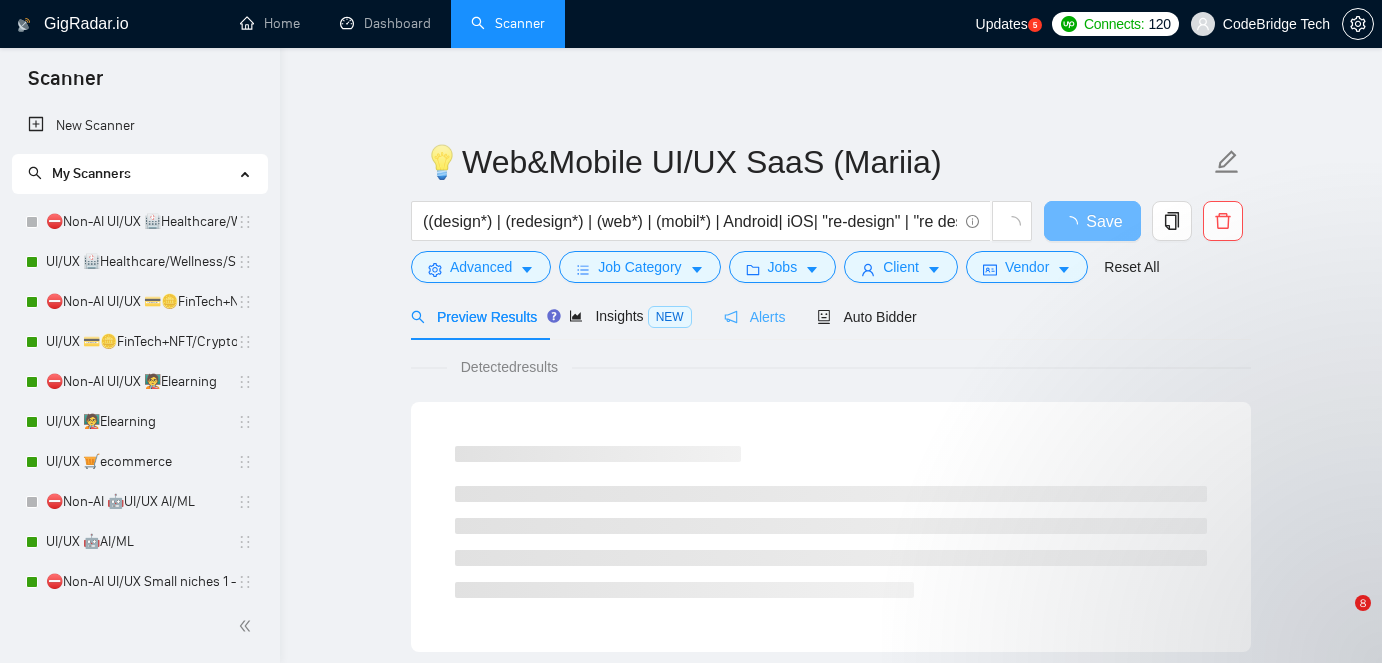 scroll, scrollTop: 0, scrollLeft: 0, axis: both 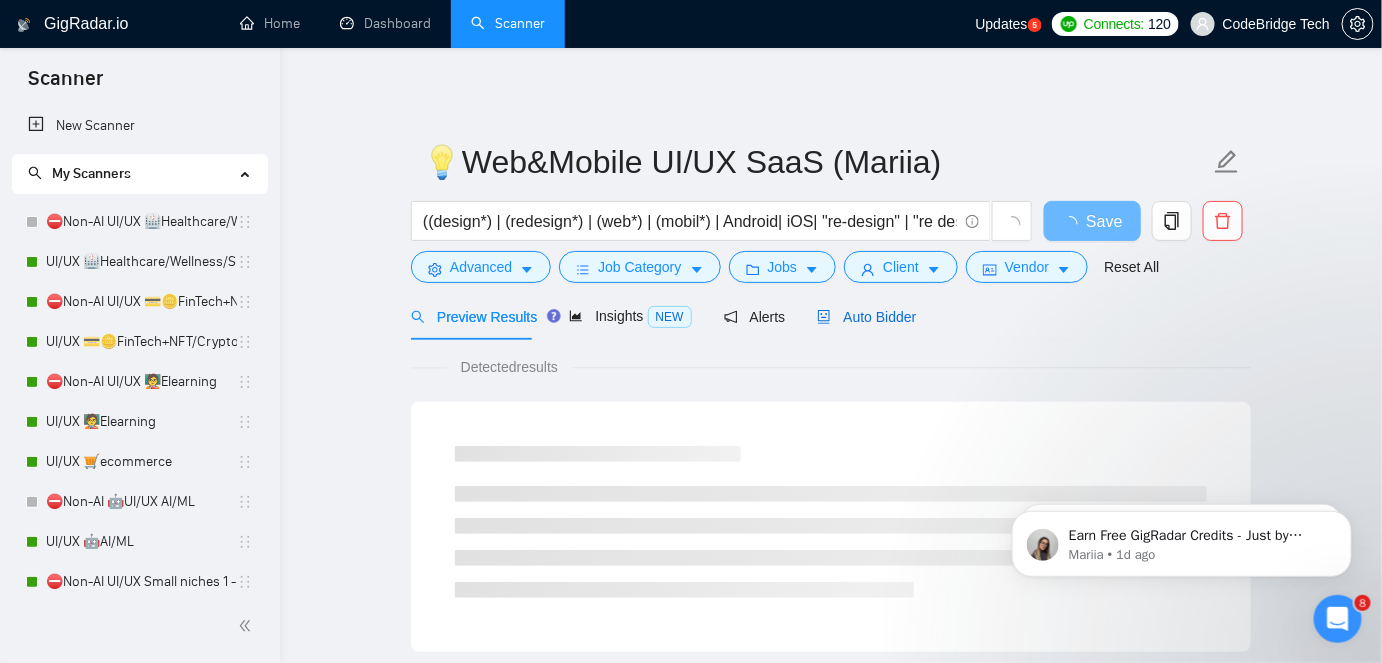 click on "Auto Bidder" at bounding box center (866, 317) 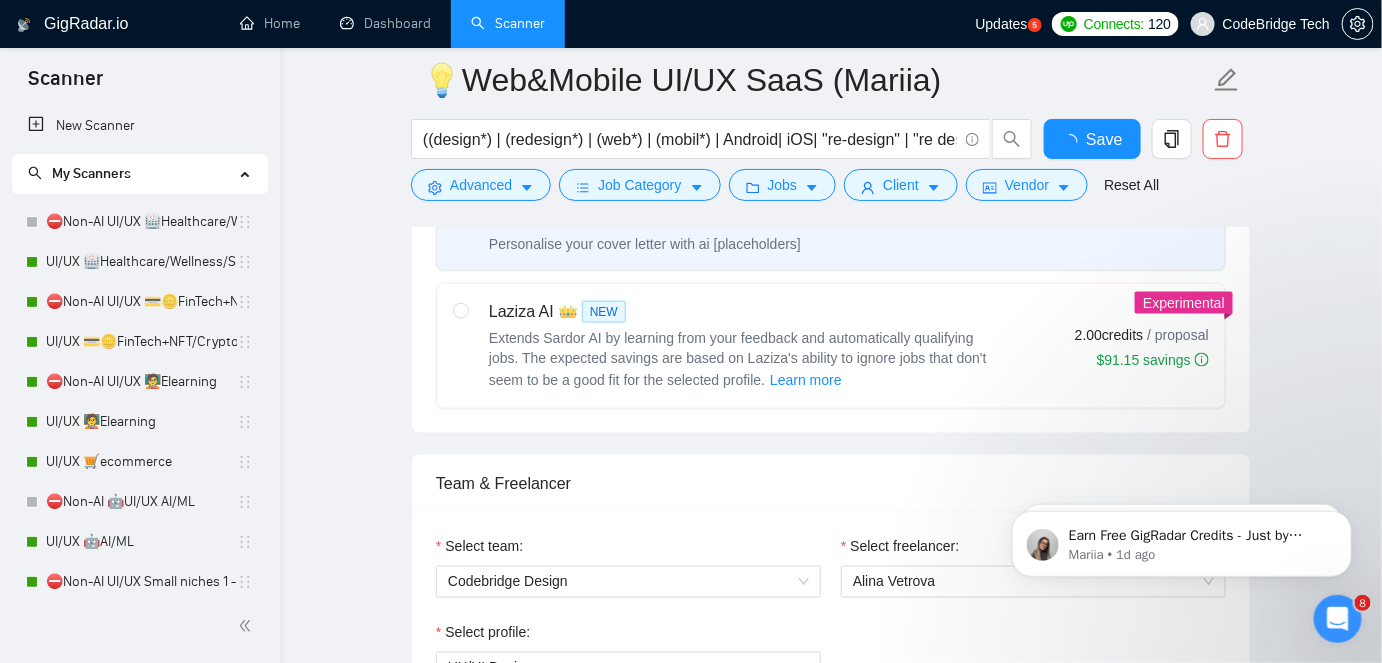 type 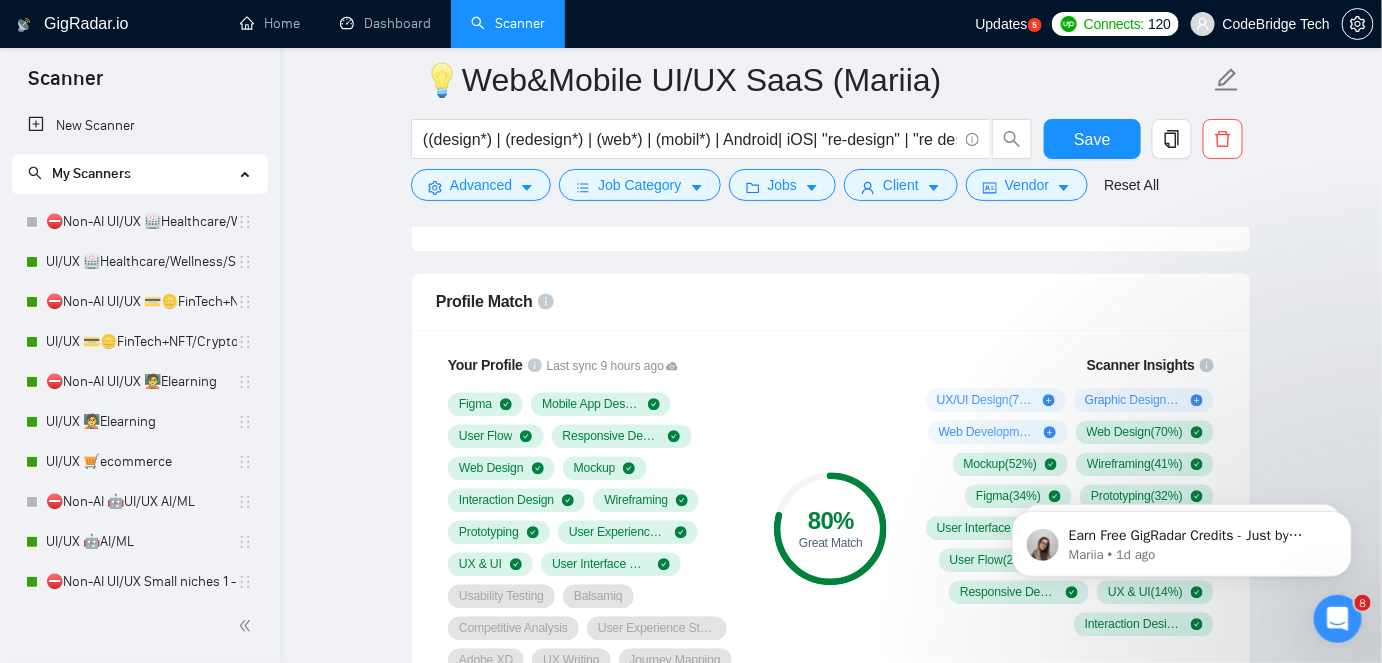 scroll, scrollTop: 1181, scrollLeft: 0, axis: vertical 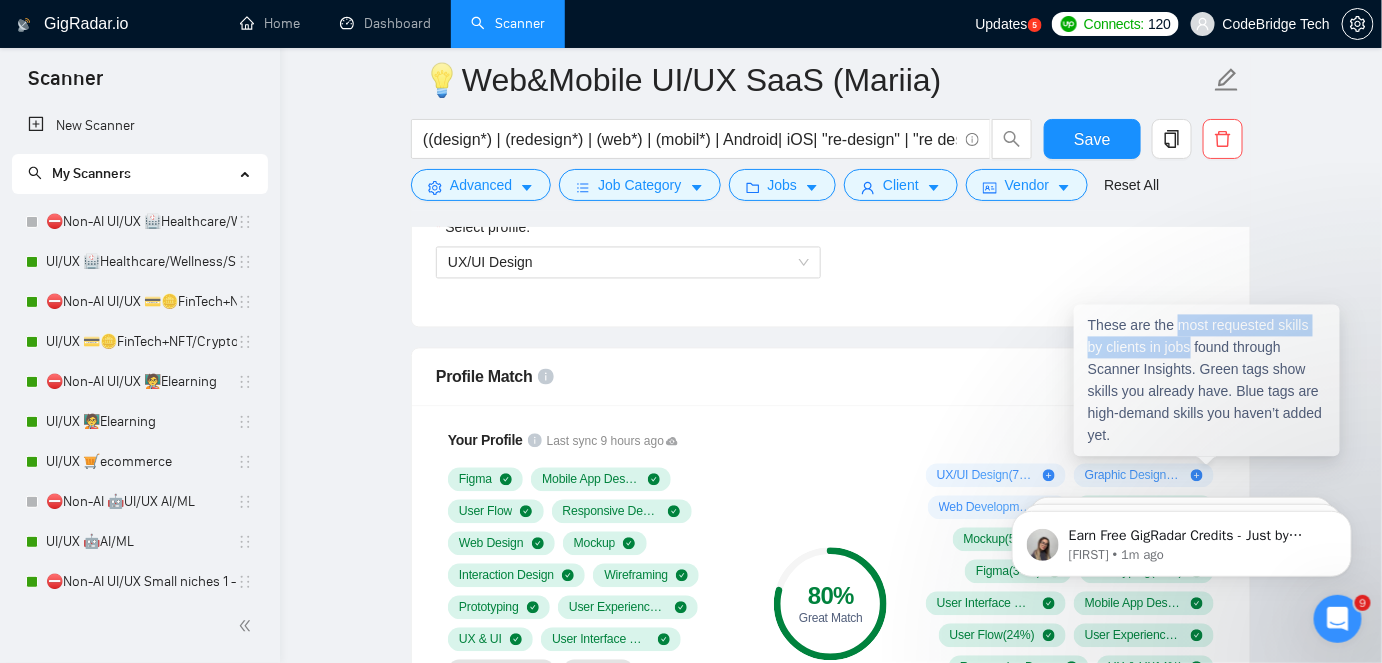 drag, startPoint x: 1178, startPoint y: 324, endPoint x: 1172, endPoint y: 341, distance: 18.027756 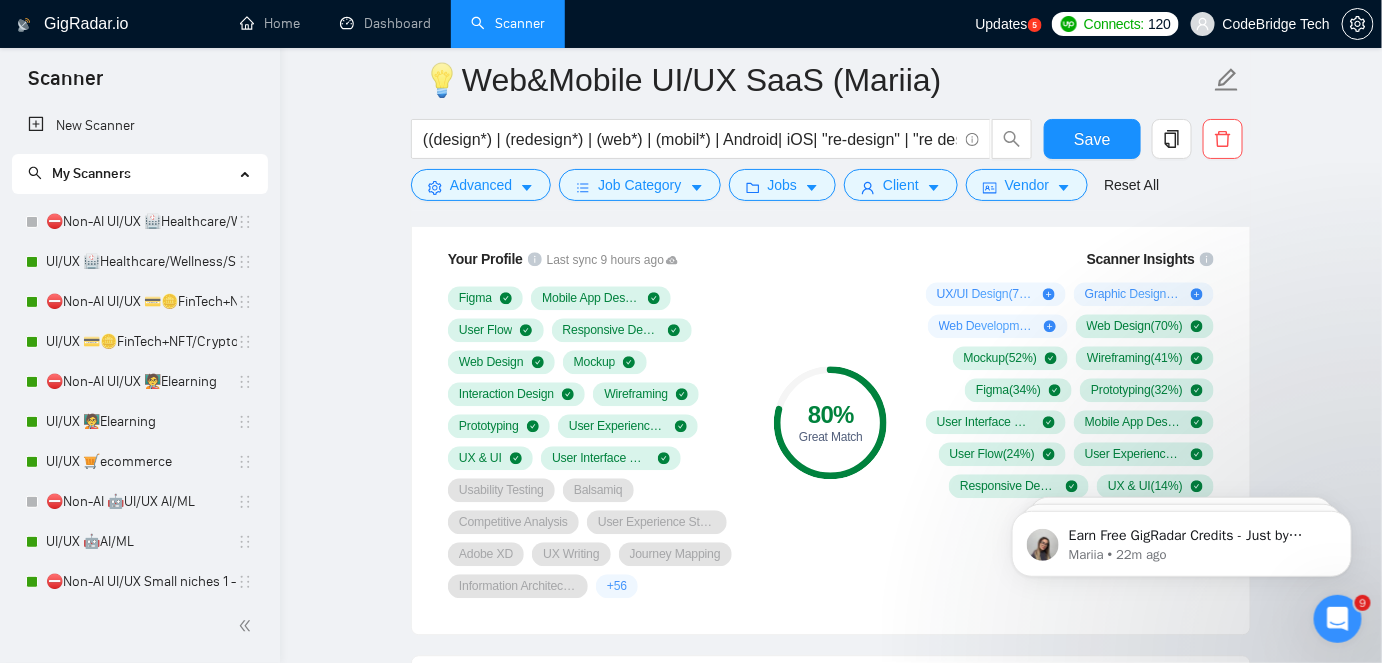 scroll, scrollTop: 1272, scrollLeft: 0, axis: vertical 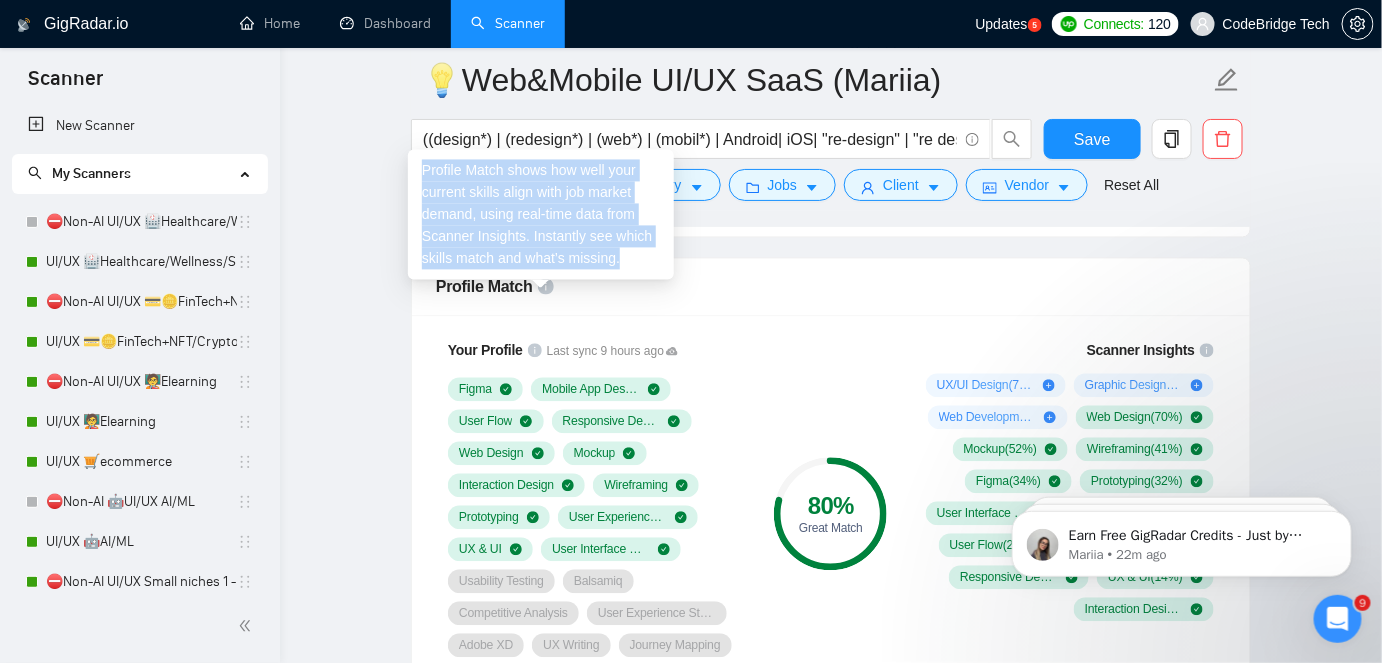 drag, startPoint x: 620, startPoint y: 259, endPoint x: 422, endPoint y: 168, distance: 217.91054 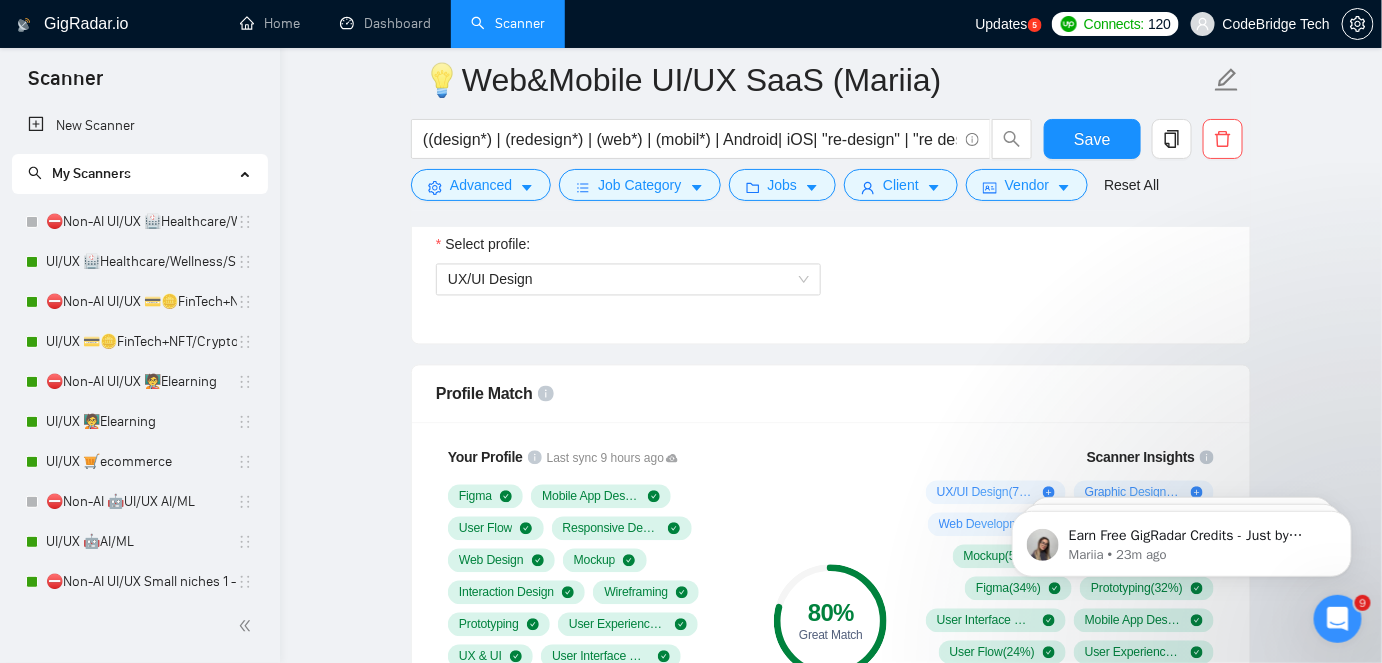 scroll, scrollTop: 1272, scrollLeft: 0, axis: vertical 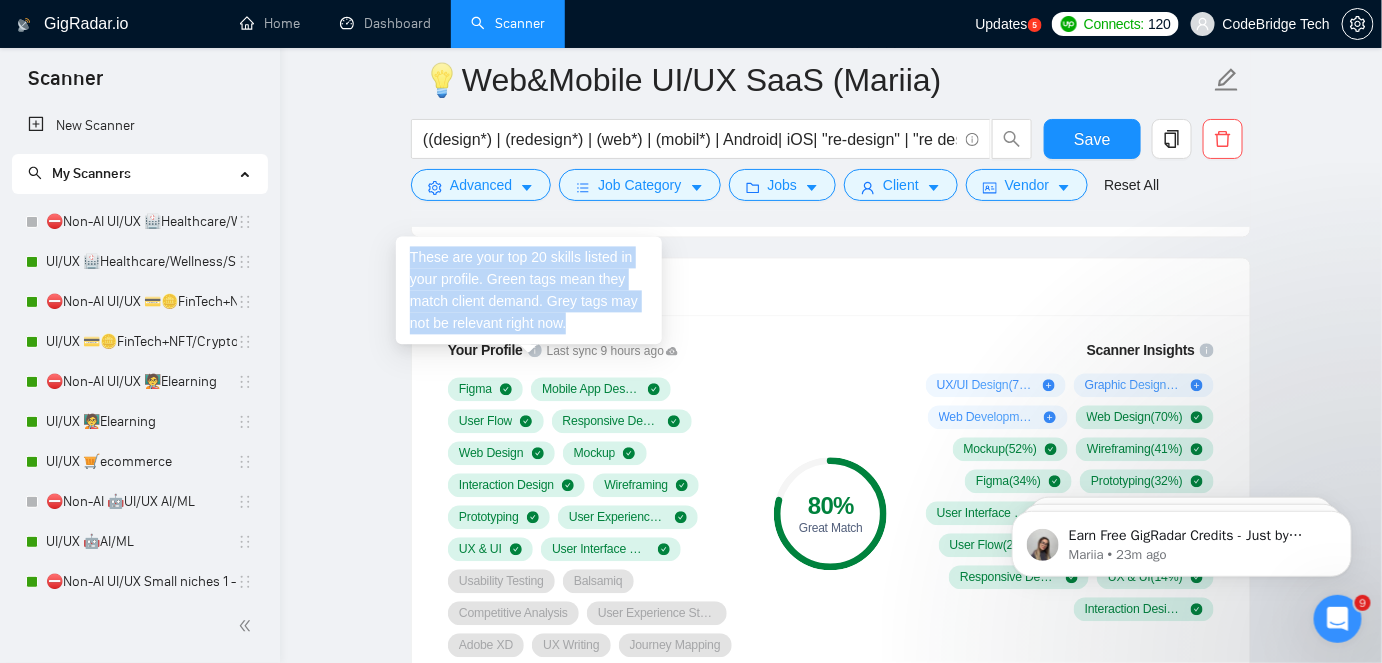 drag, startPoint x: 573, startPoint y: 328, endPoint x: 405, endPoint y: 254, distance: 183.57559 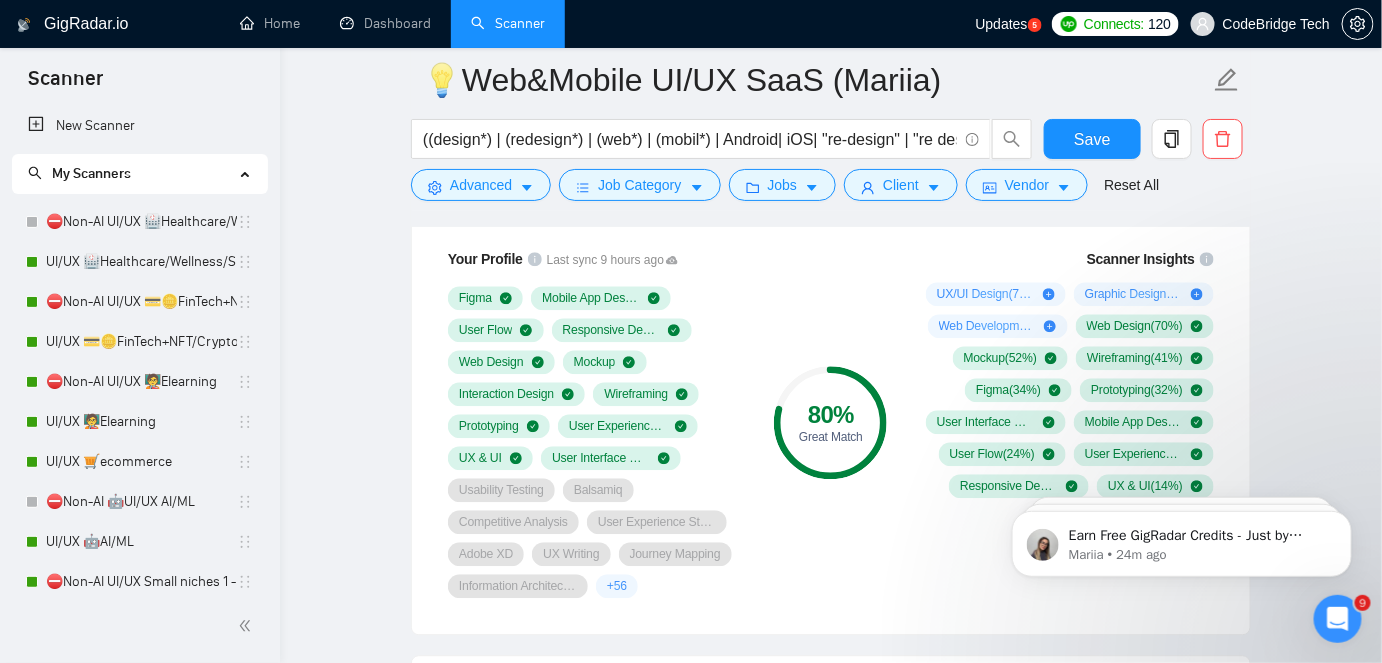 scroll, scrollTop: 1272, scrollLeft: 0, axis: vertical 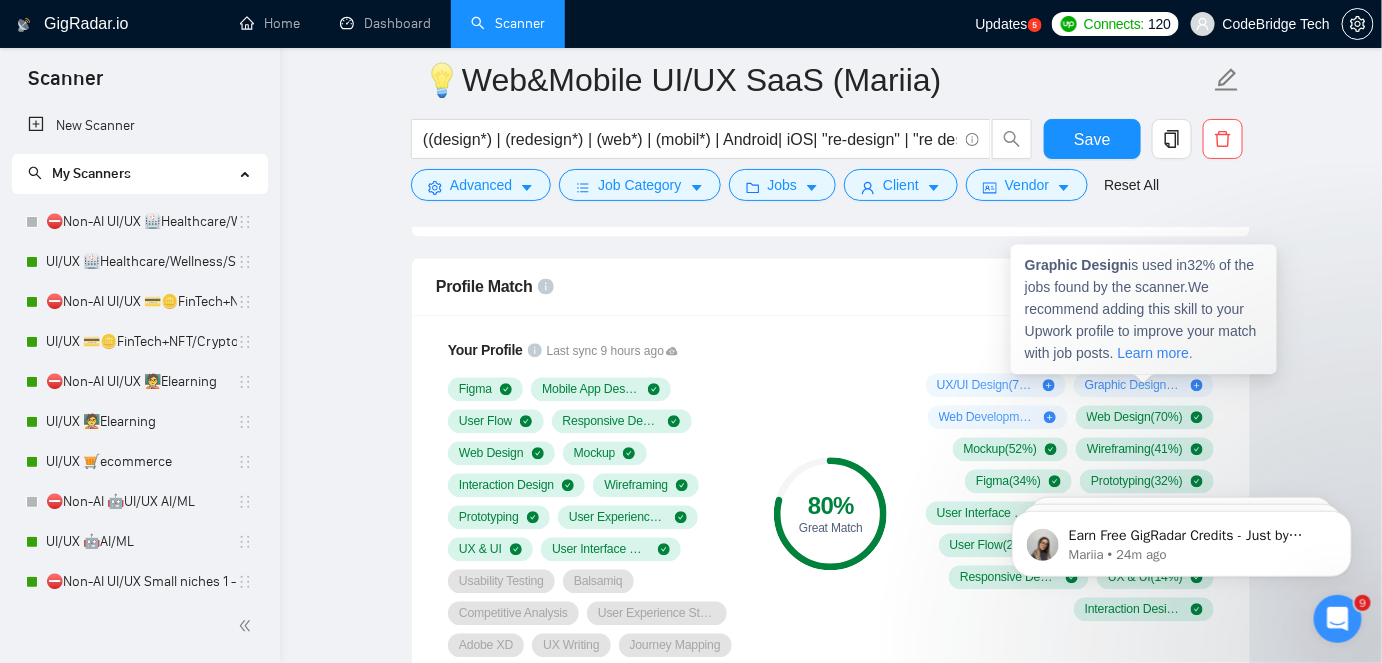 click on "Learn more." at bounding box center [1155, 353] 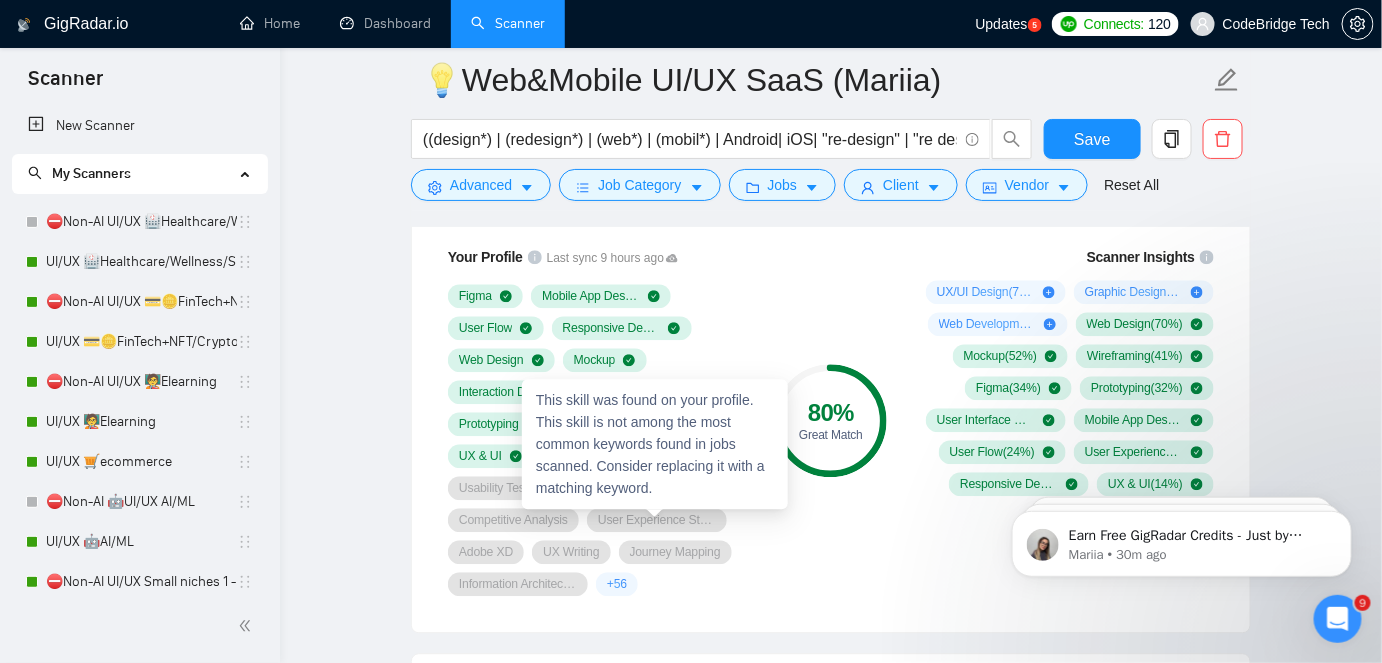 scroll, scrollTop: 1272, scrollLeft: 0, axis: vertical 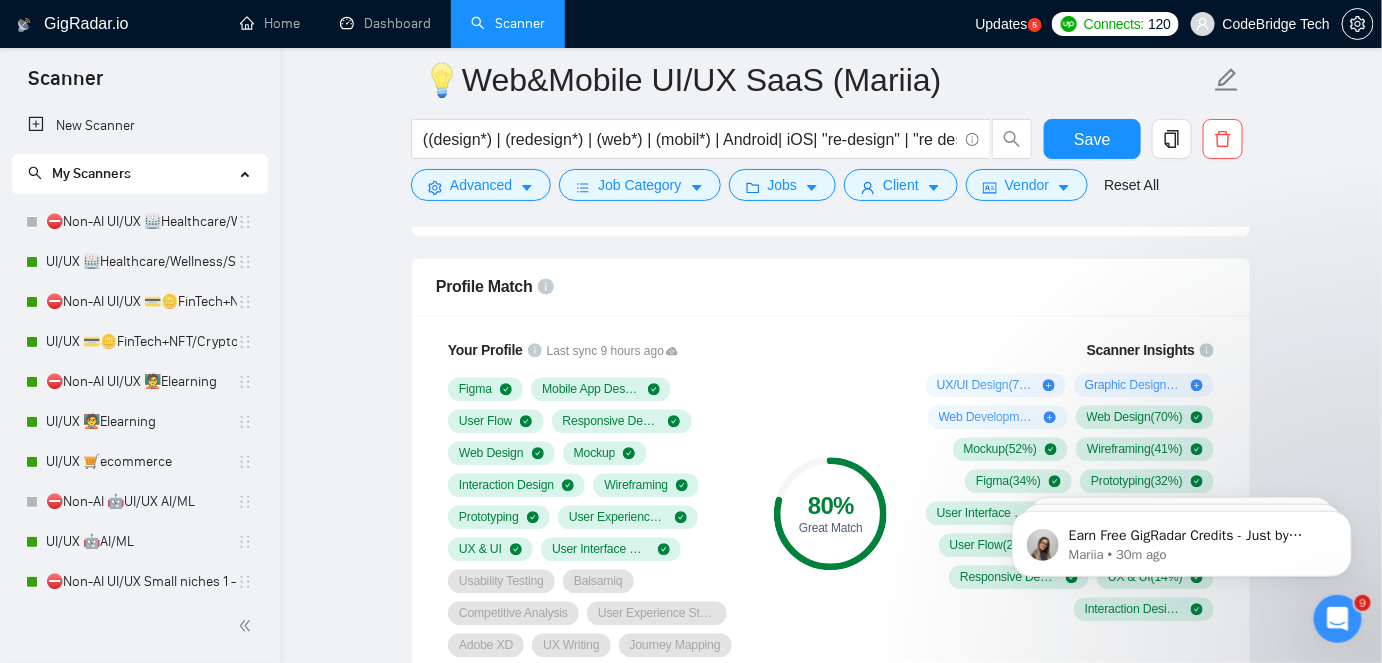 click 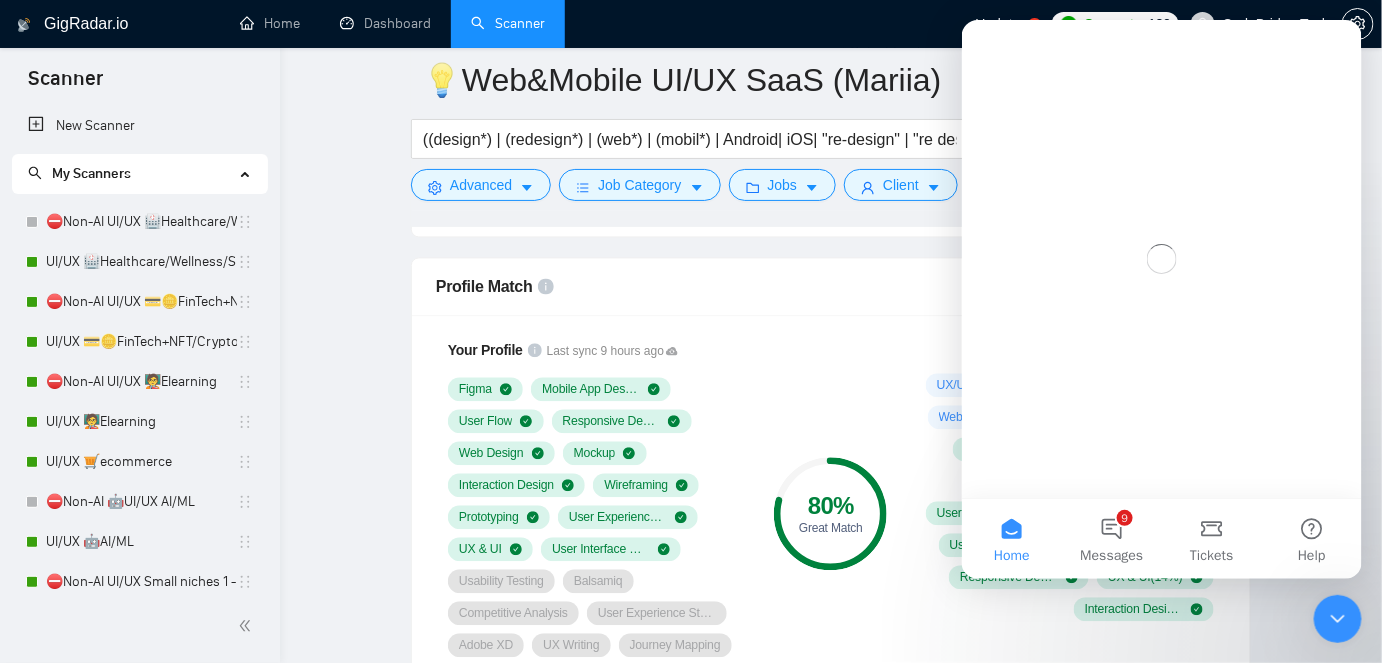 scroll, scrollTop: 0, scrollLeft: 0, axis: both 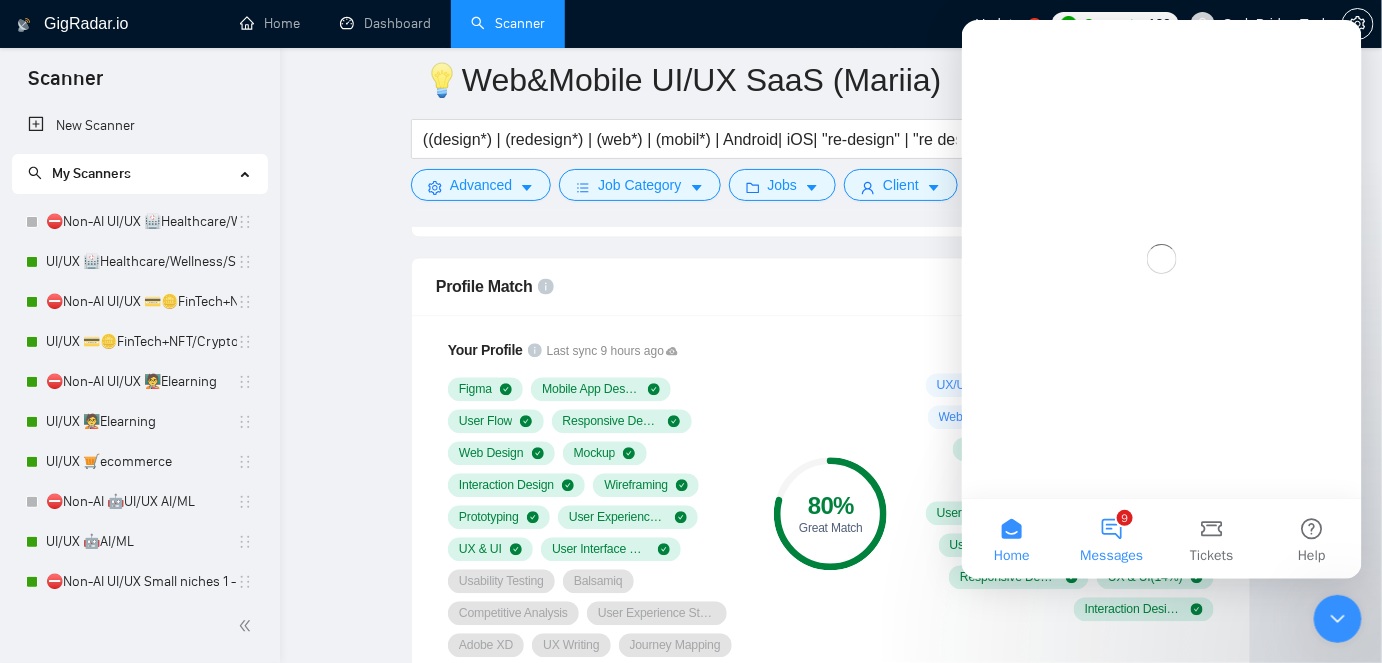 click on "9 Messages" at bounding box center (1111, 538) 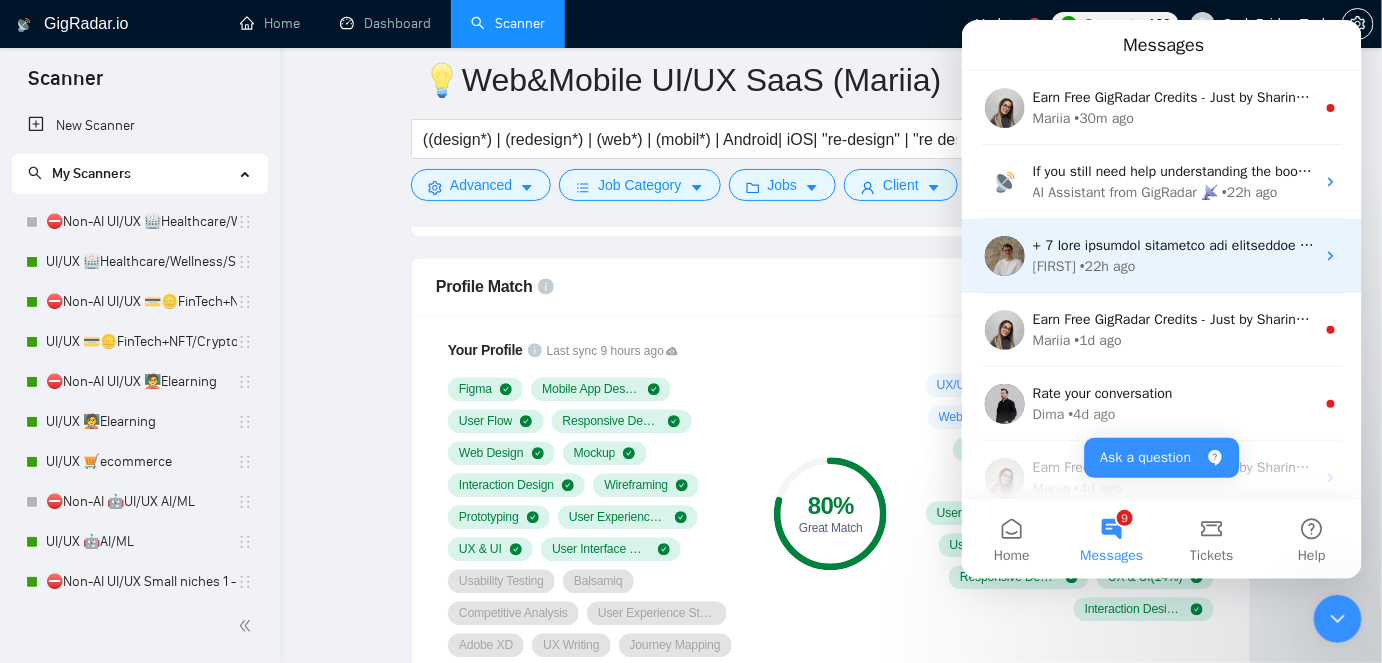 click on "[FIRST] • 22h ago" at bounding box center [1173, 265] 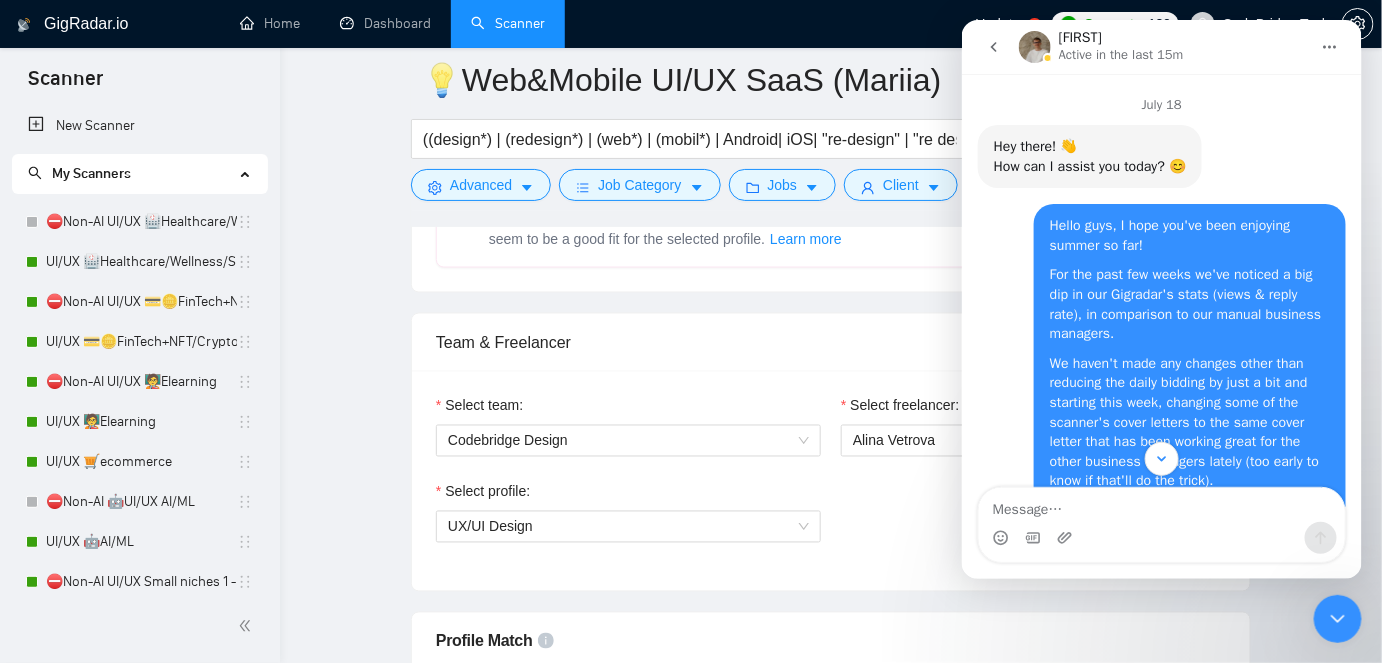 scroll, scrollTop: 8136, scrollLeft: 0, axis: vertical 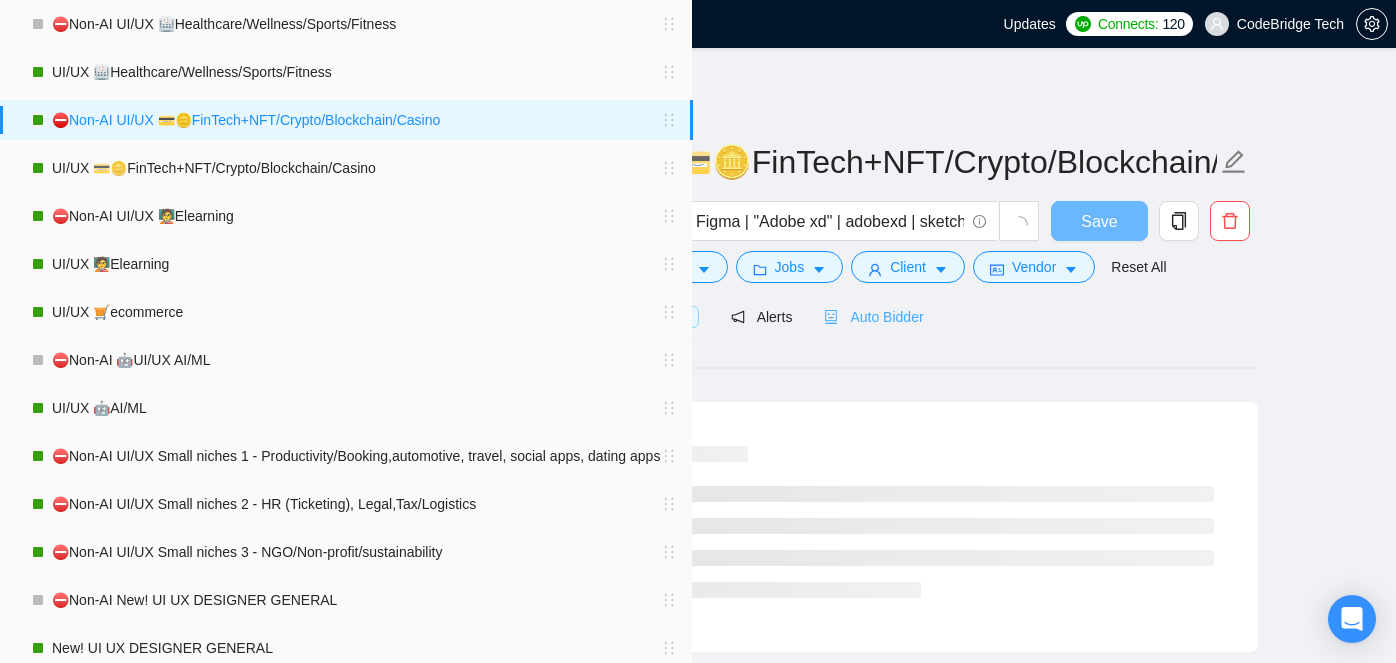 click on "Auto Bidder" at bounding box center (873, 316) 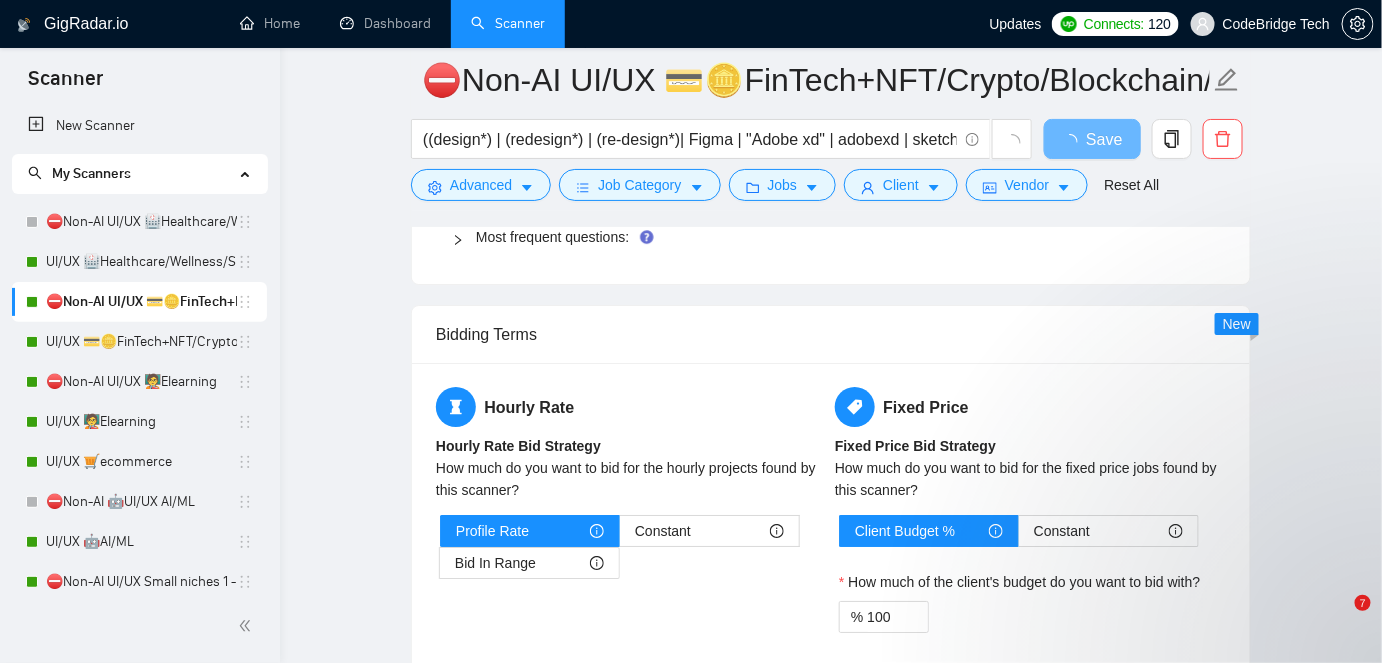 scroll, scrollTop: 2272, scrollLeft: 0, axis: vertical 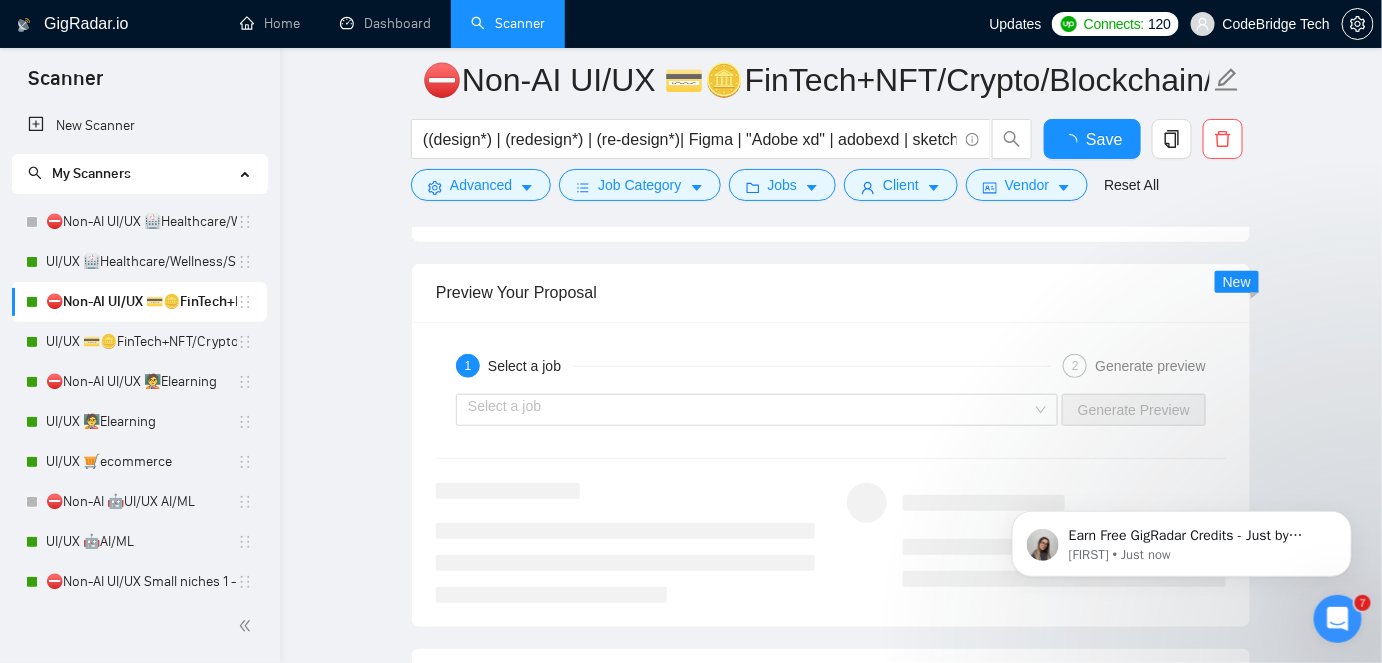 type 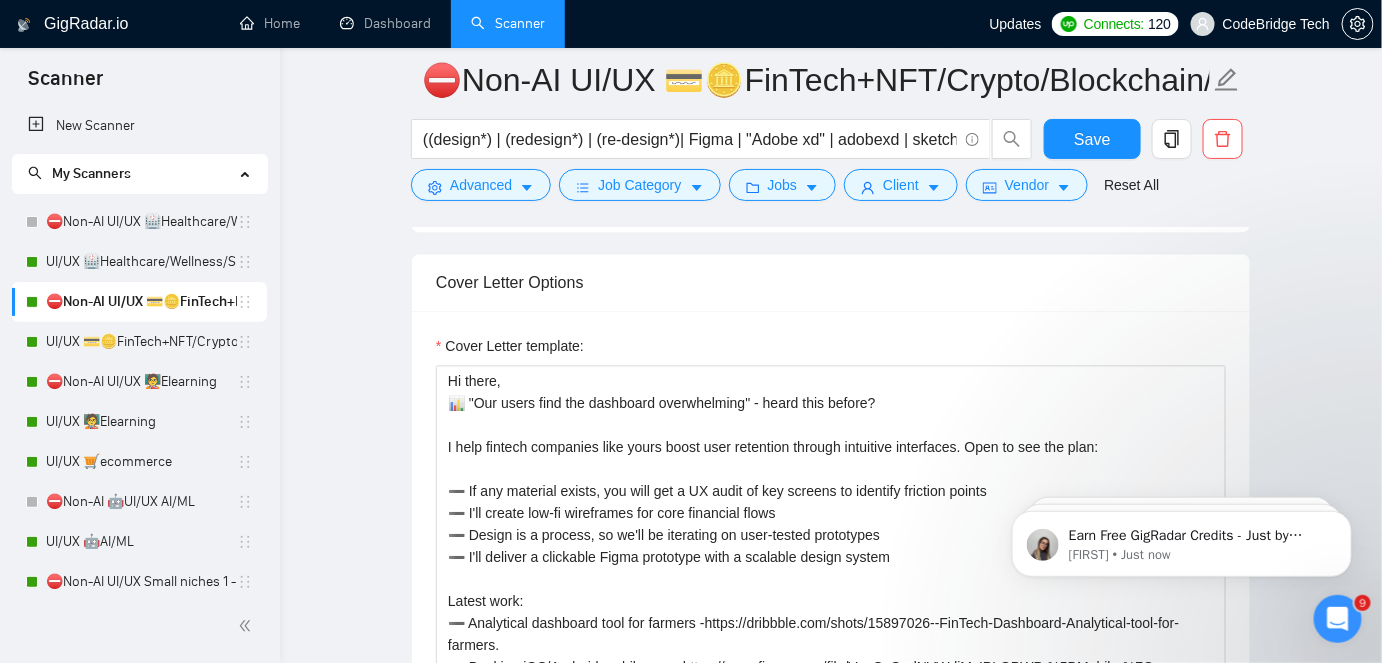 scroll, scrollTop: 1272, scrollLeft: 0, axis: vertical 